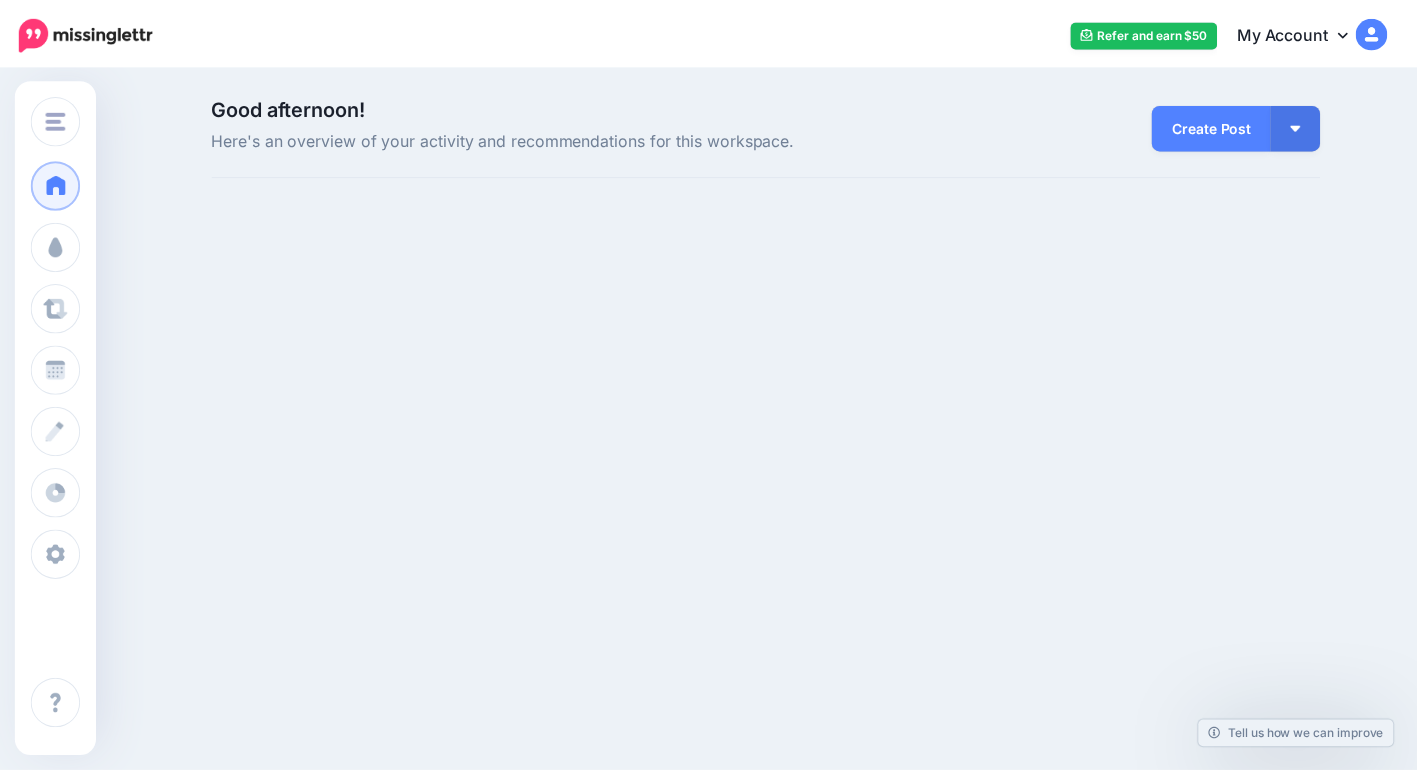 scroll, scrollTop: 0, scrollLeft: 0, axis: both 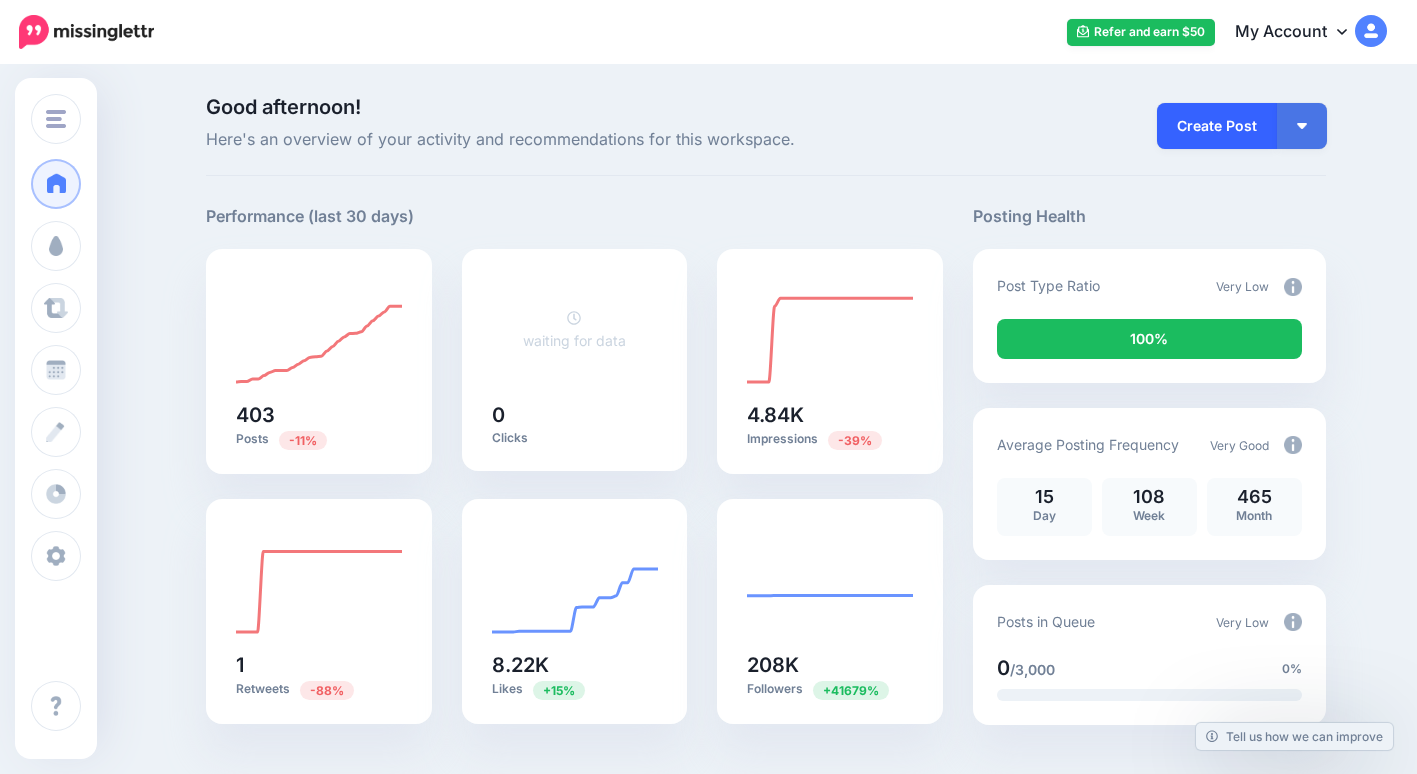 click on "Create Post" at bounding box center [1217, 126] 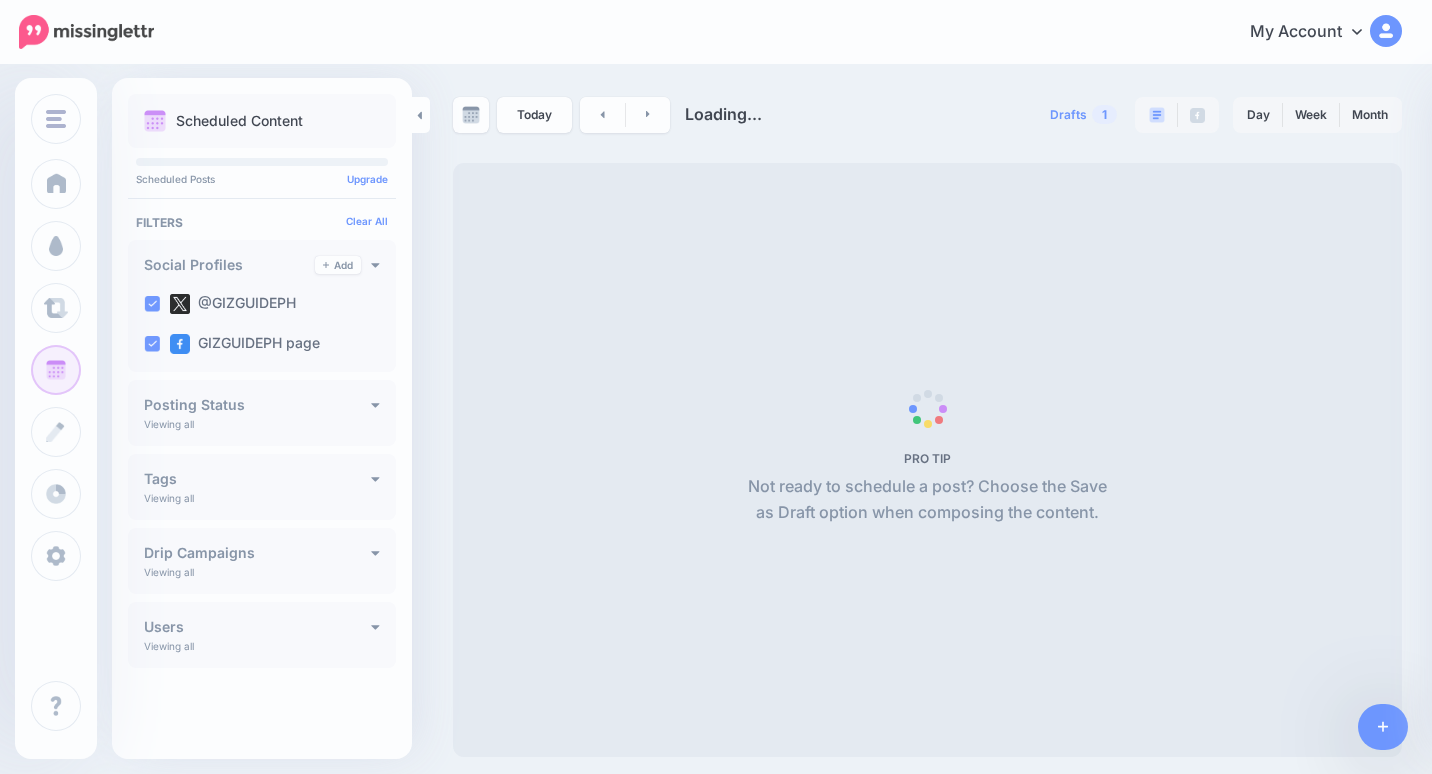 scroll, scrollTop: 0, scrollLeft: 0, axis: both 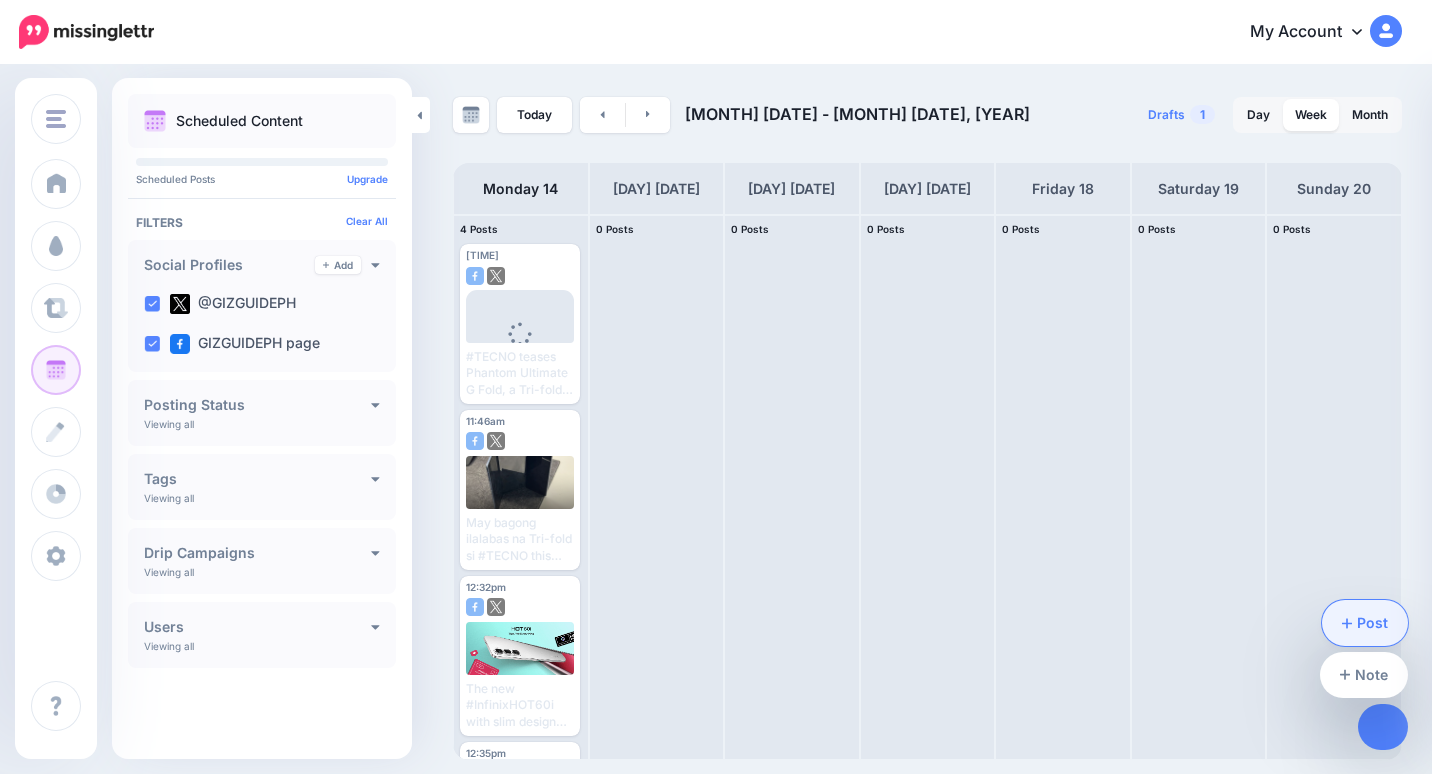 click on "Post" at bounding box center [1365, 623] 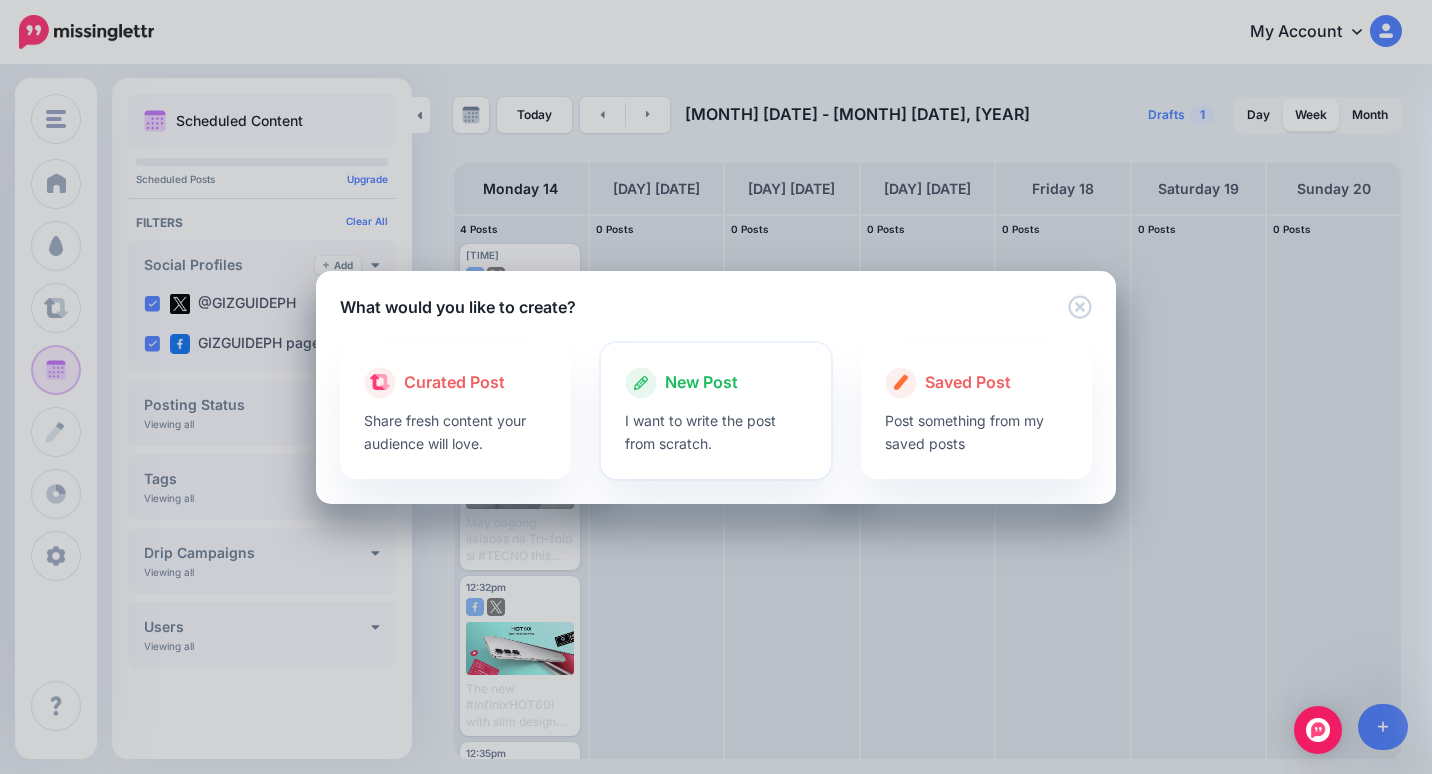 click on "I want to write the post from scratch." at bounding box center [716, 432] 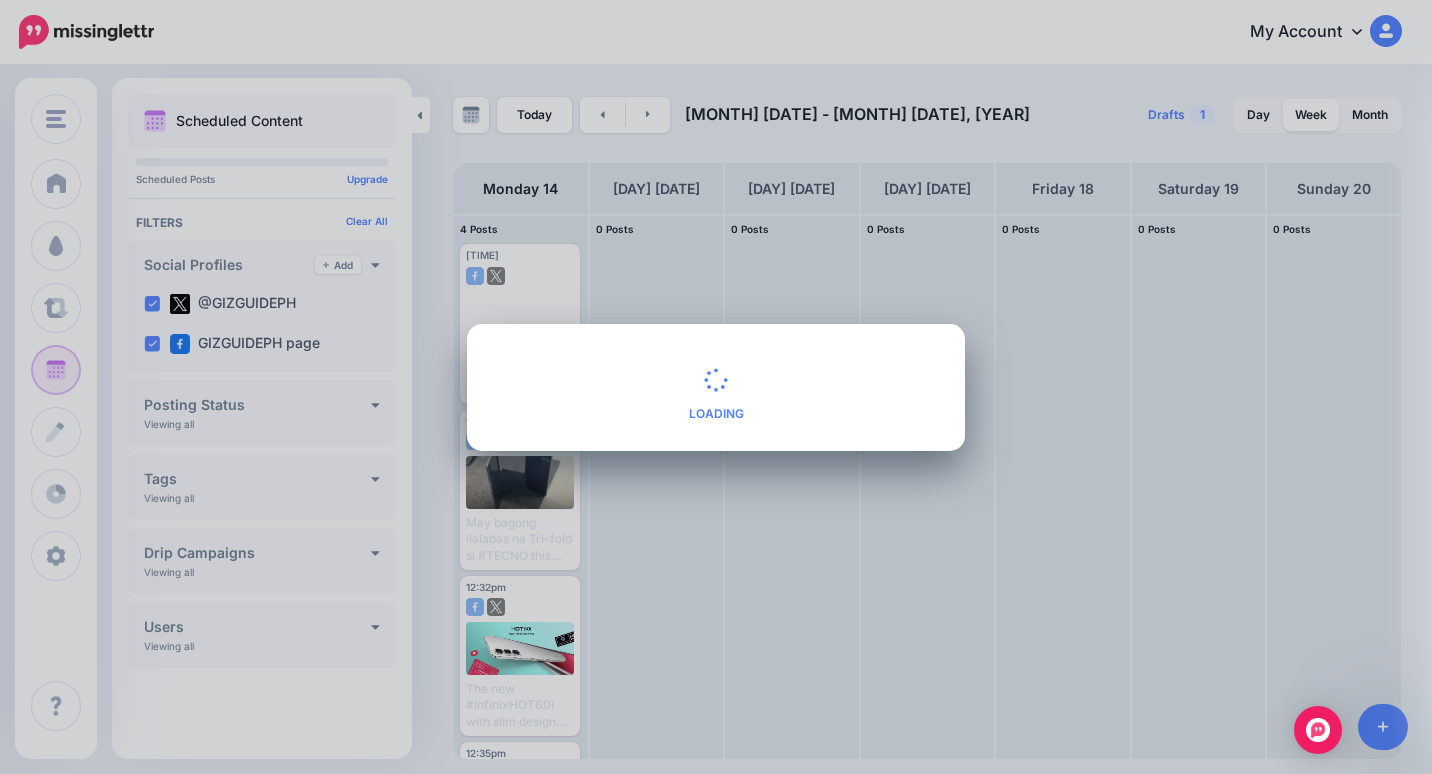 drag, startPoint x: 718, startPoint y: 417, endPoint x: 723, endPoint y: 336, distance: 81.154175 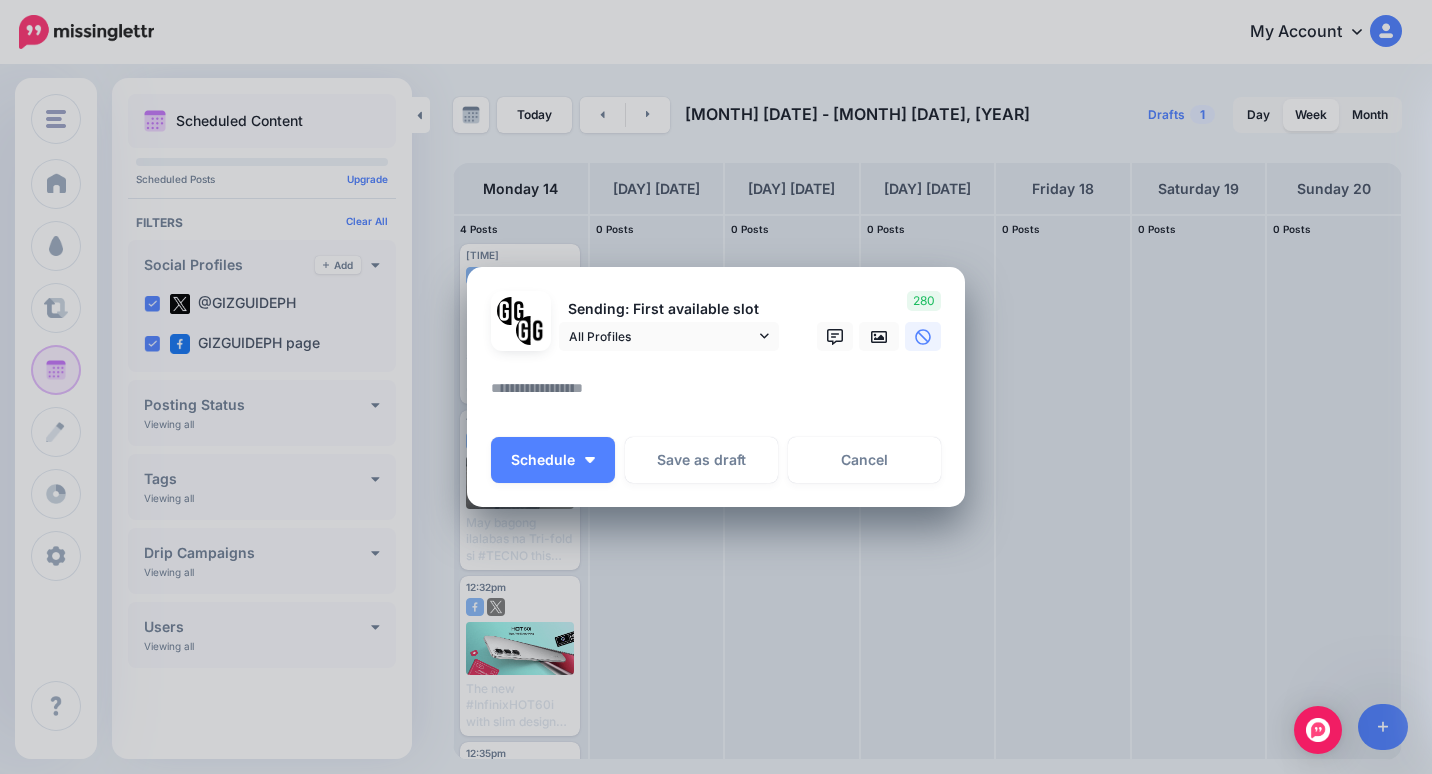 drag, startPoint x: 723, startPoint y: 336, endPoint x: 639, endPoint y: 403, distance: 107.44766 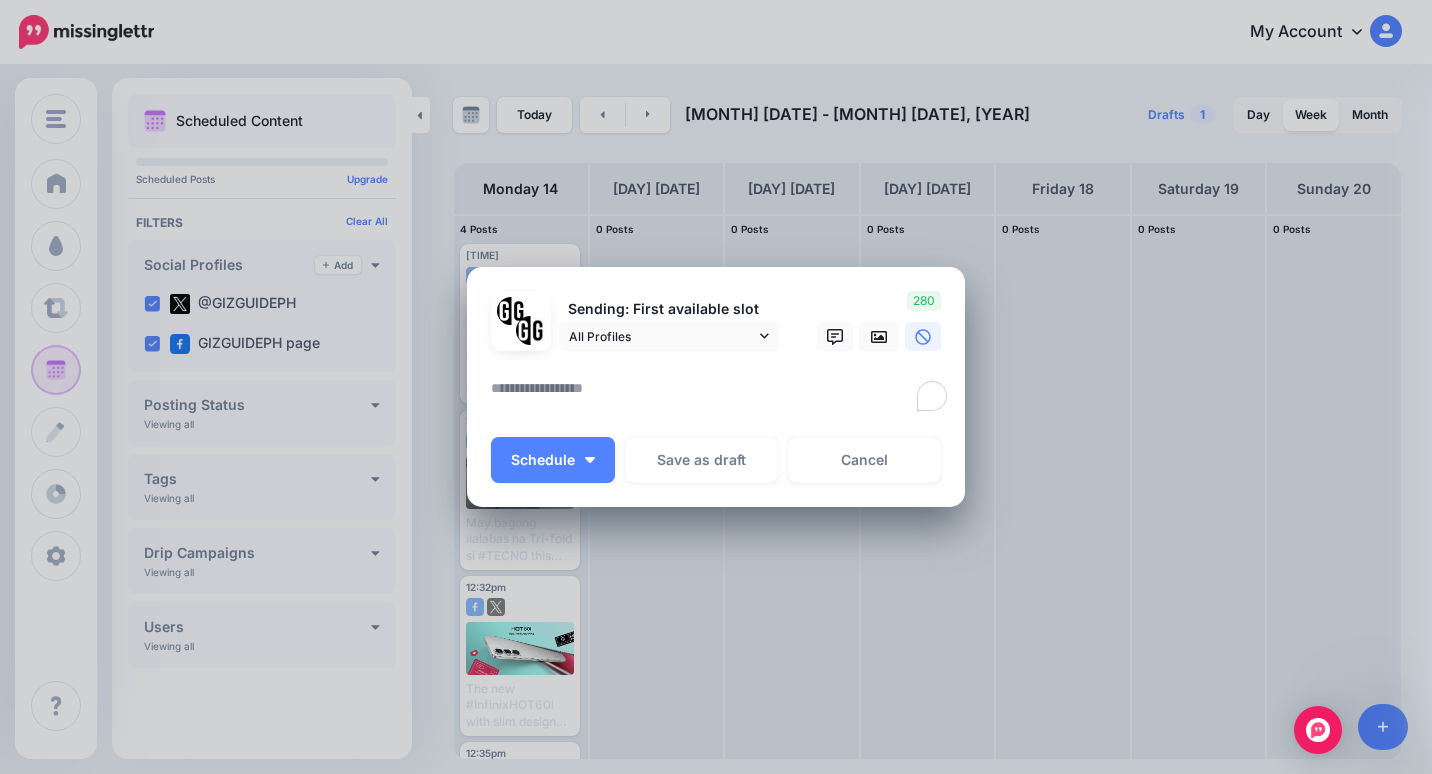 paste on "**********" 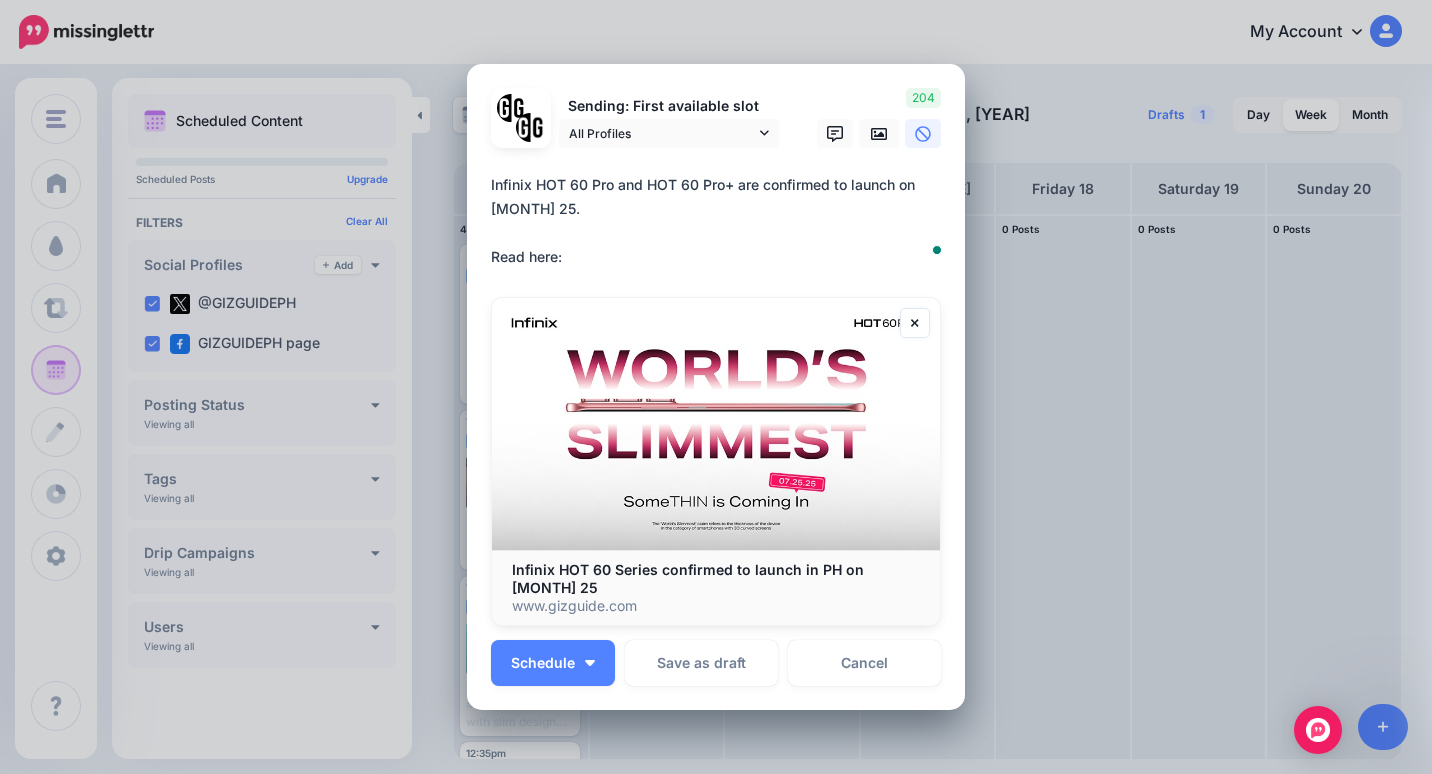 paste on "**********" 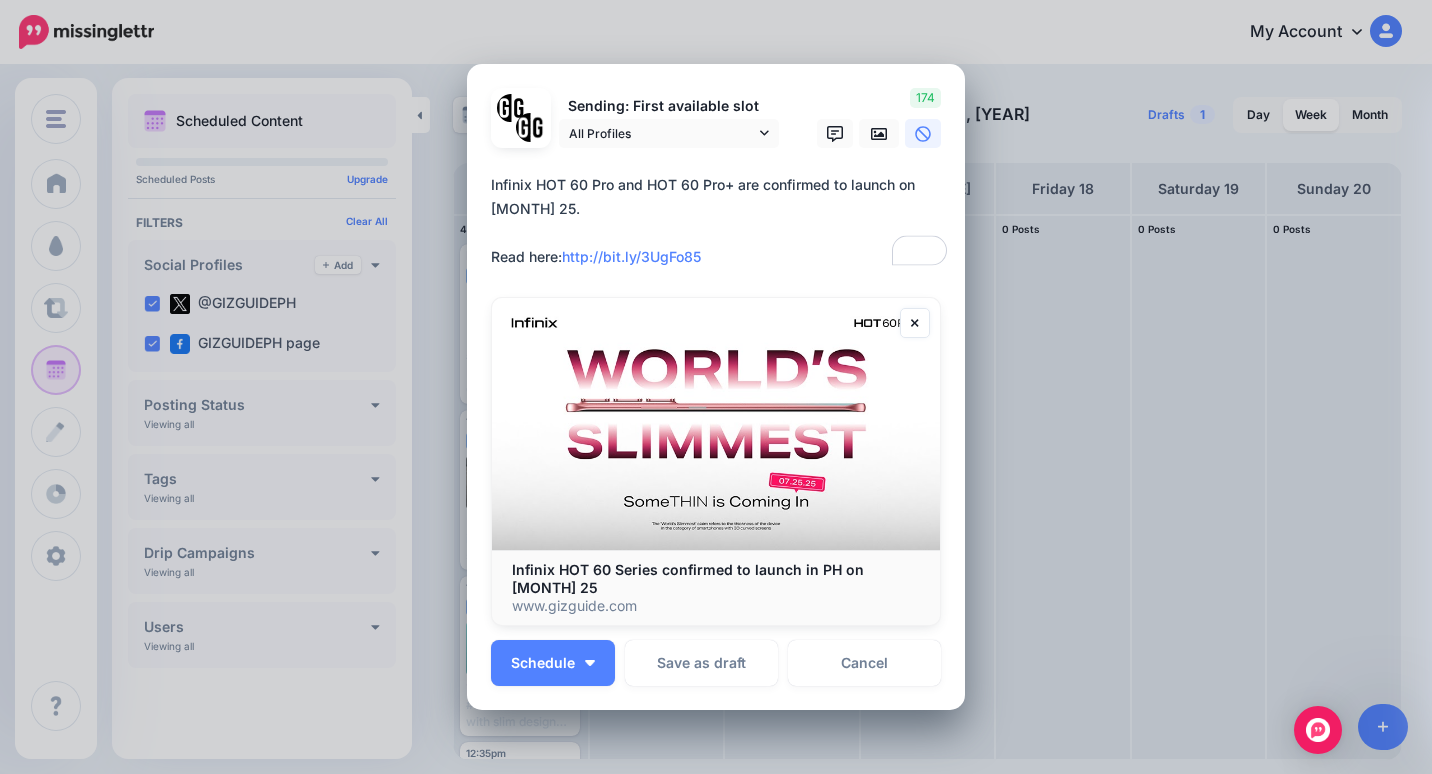 click on "**********" at bounding box center [721, 221] 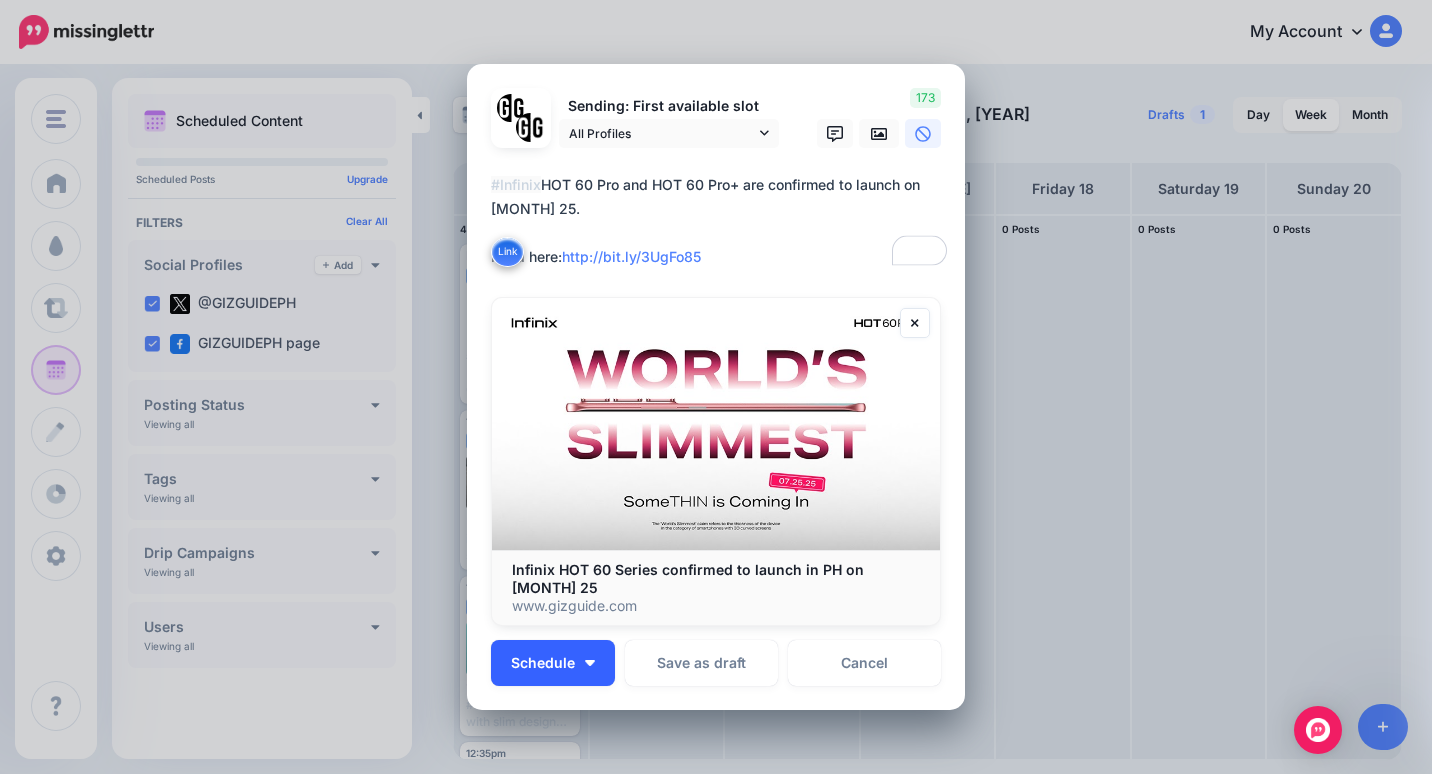 type on "**********" 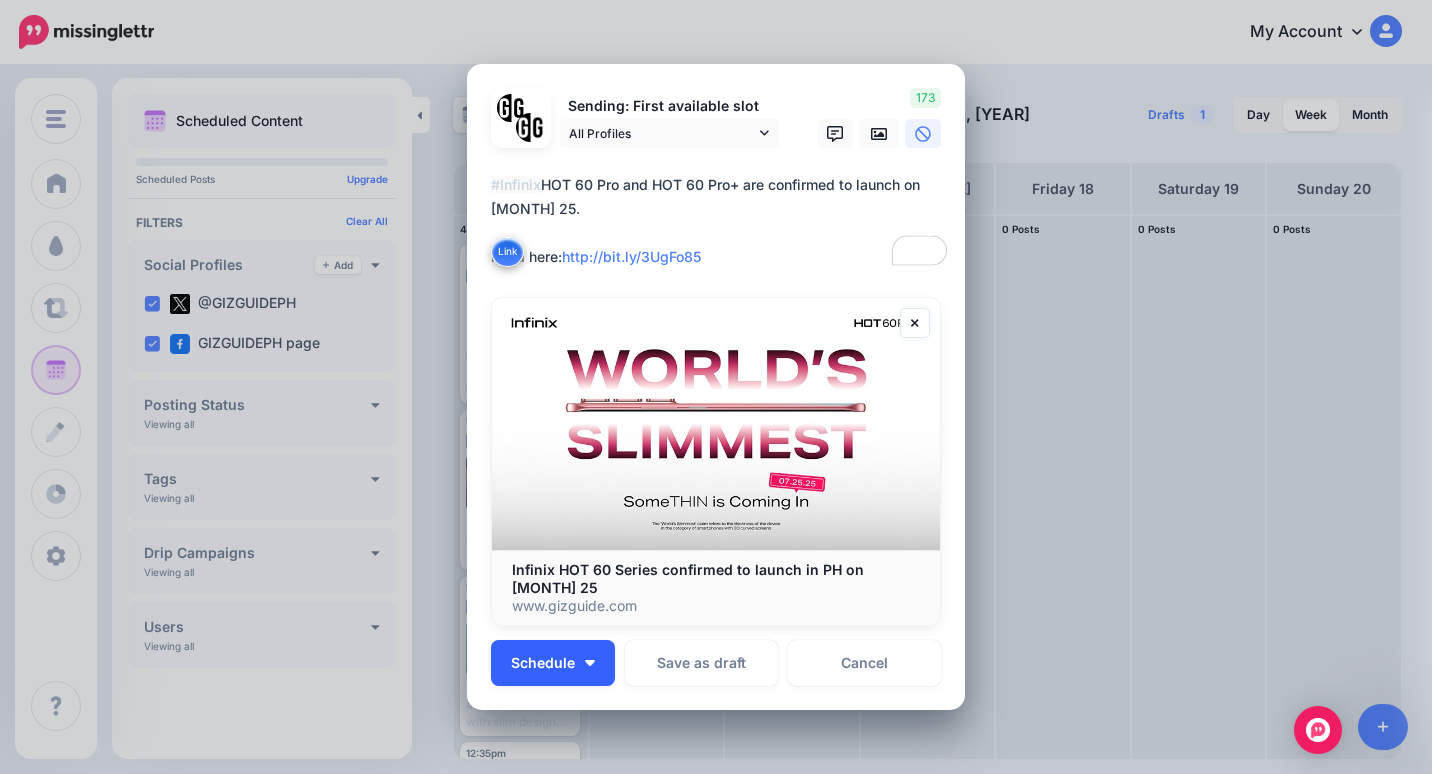 click on "Schedule" at bounding box center [553, 663] 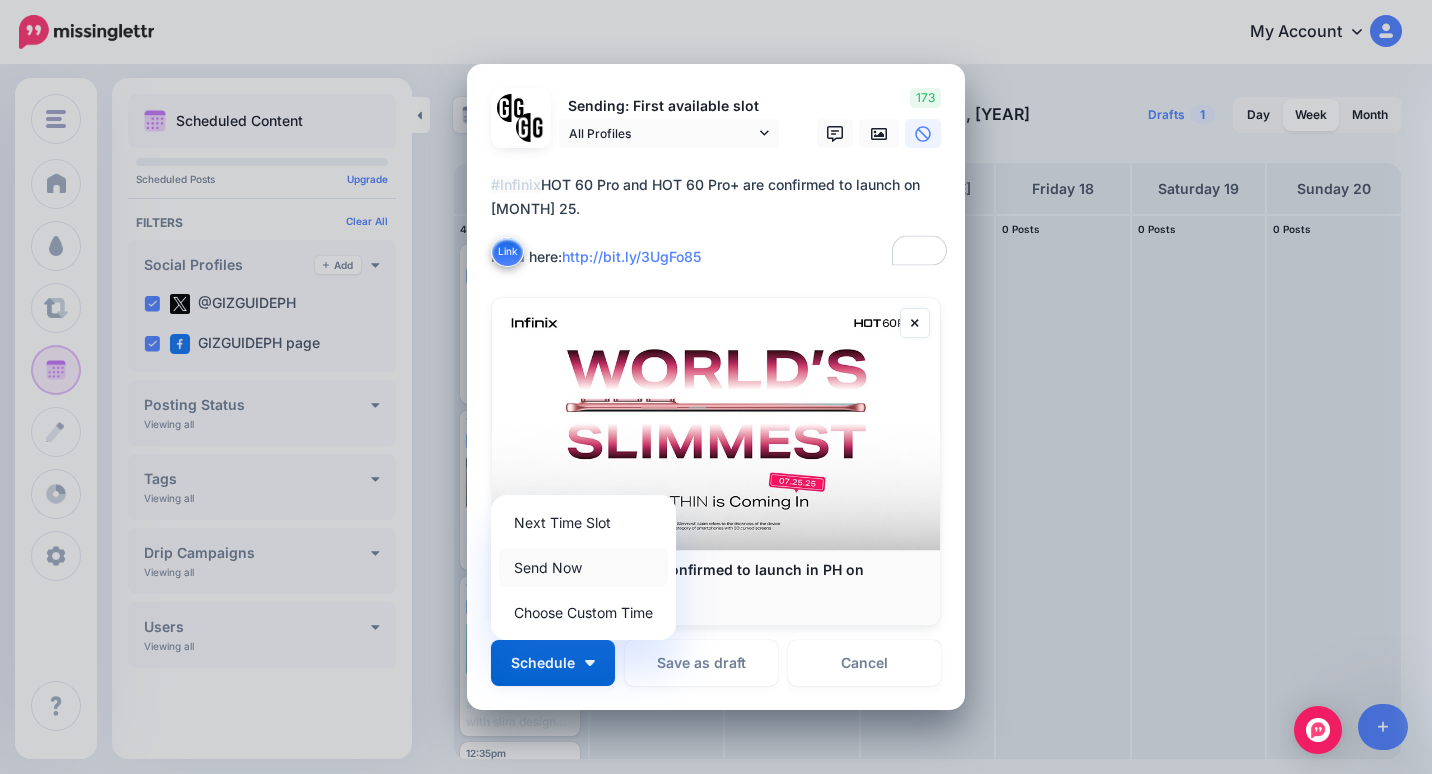 click on "Send Now" at bounding box center (583, 567) 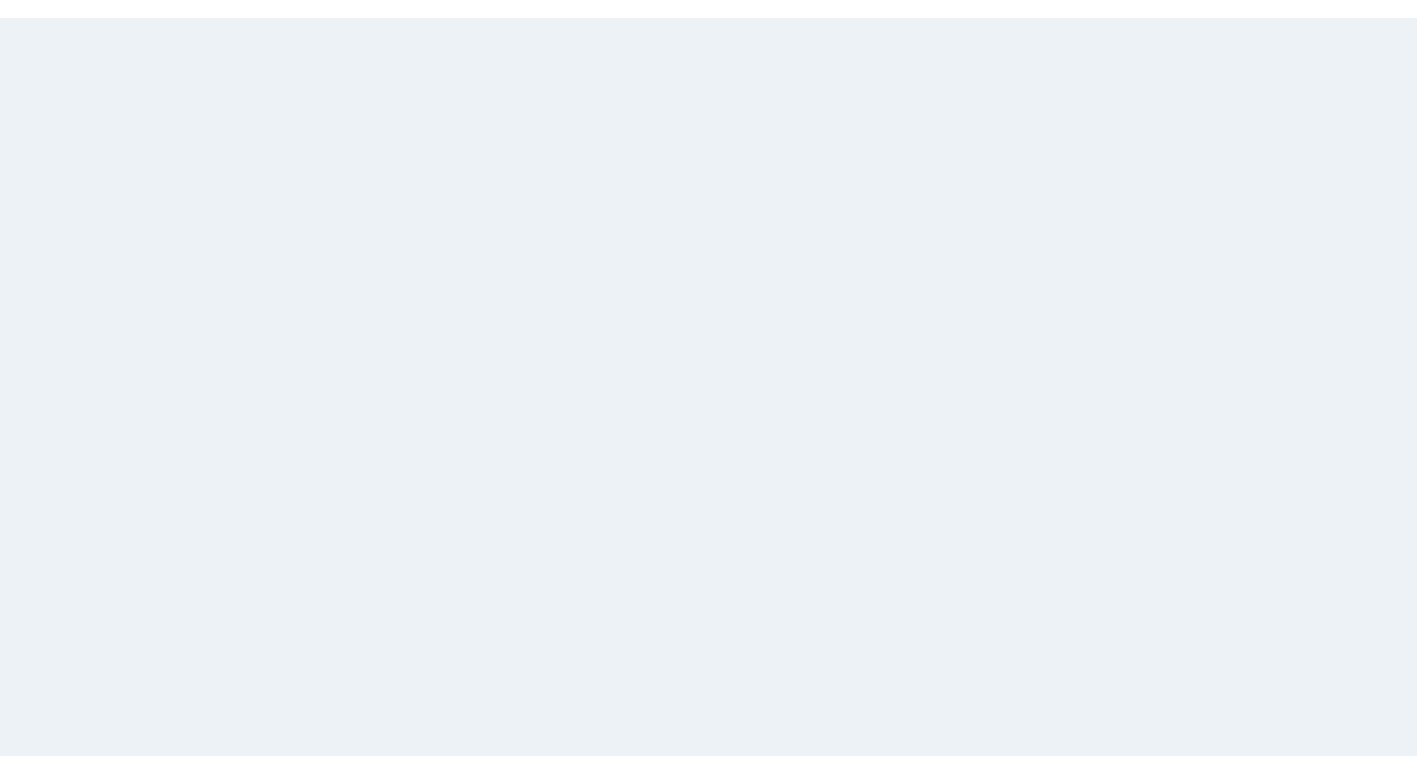 scroll, scrollTop: 0, scrollLeft: 0, axis: both 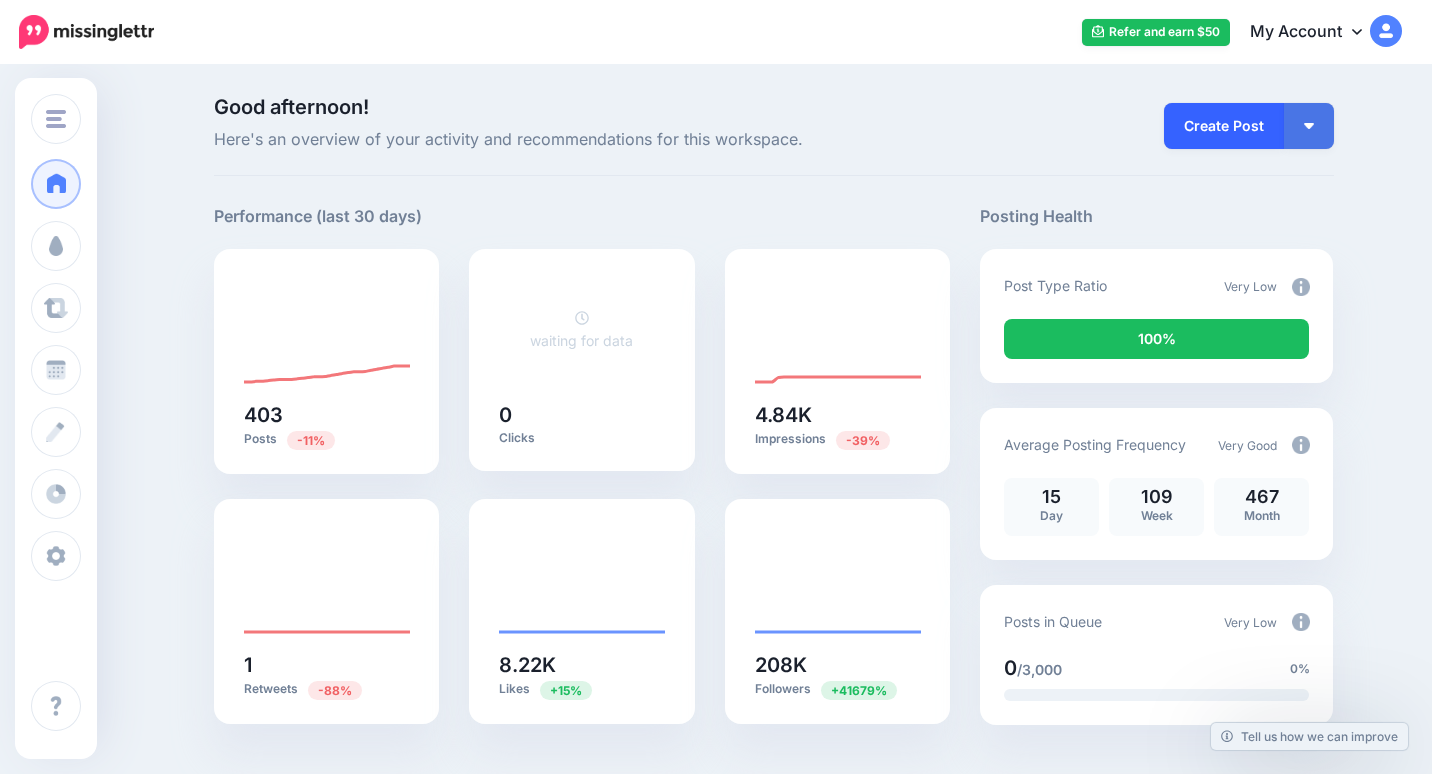 click on "Create Post" at bounding box center [1224, 126] 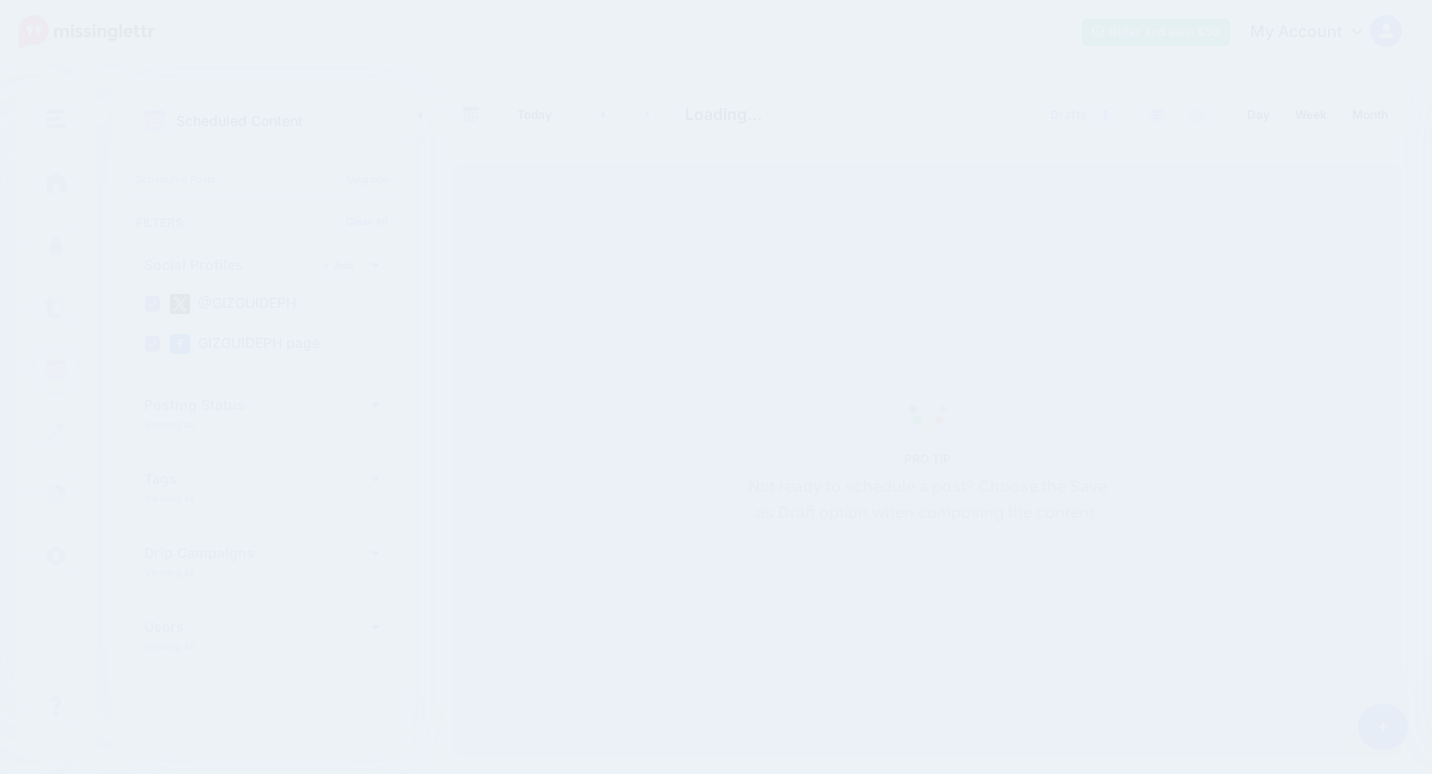scroll, scrollTop: 0, scrollLeft: 0, axis: both 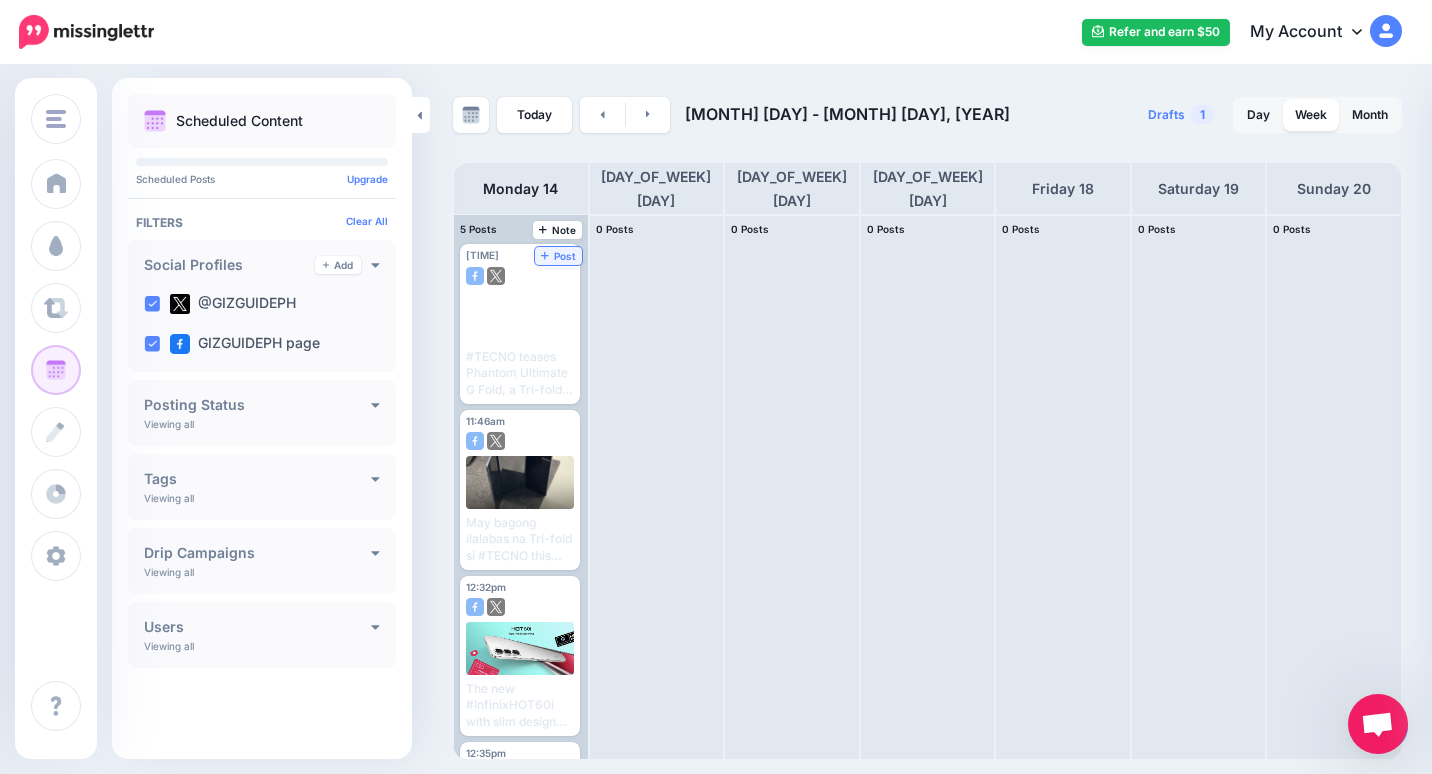 click on "Post" at bounding box center (558, 256) 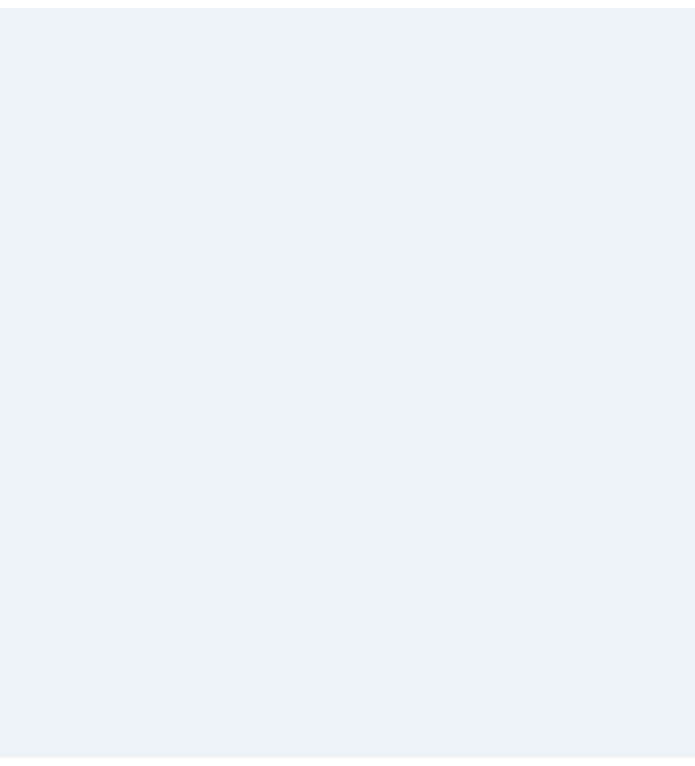 scroll, scrollTop: 0, scrollLeft: 0, axis: both 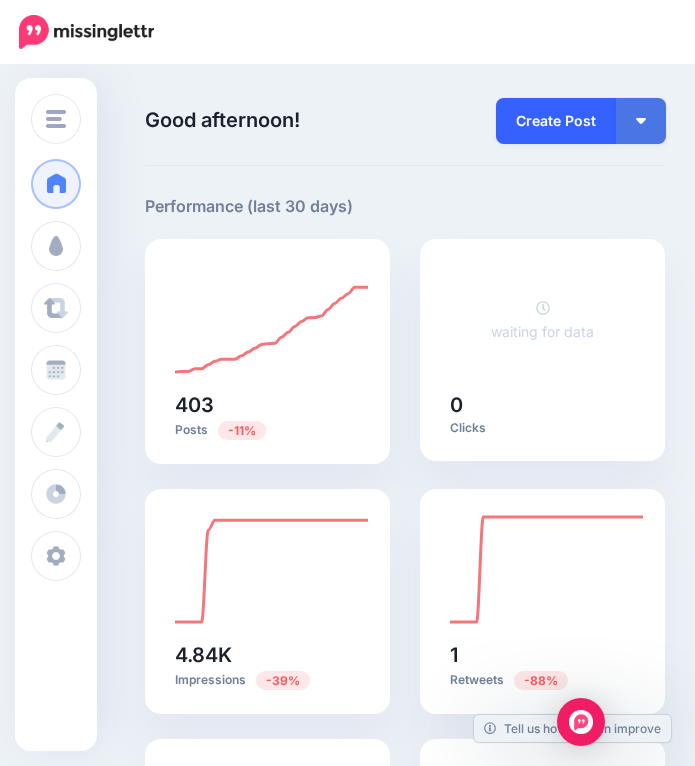 click on "Create Post" at bounding box center (556, 121) 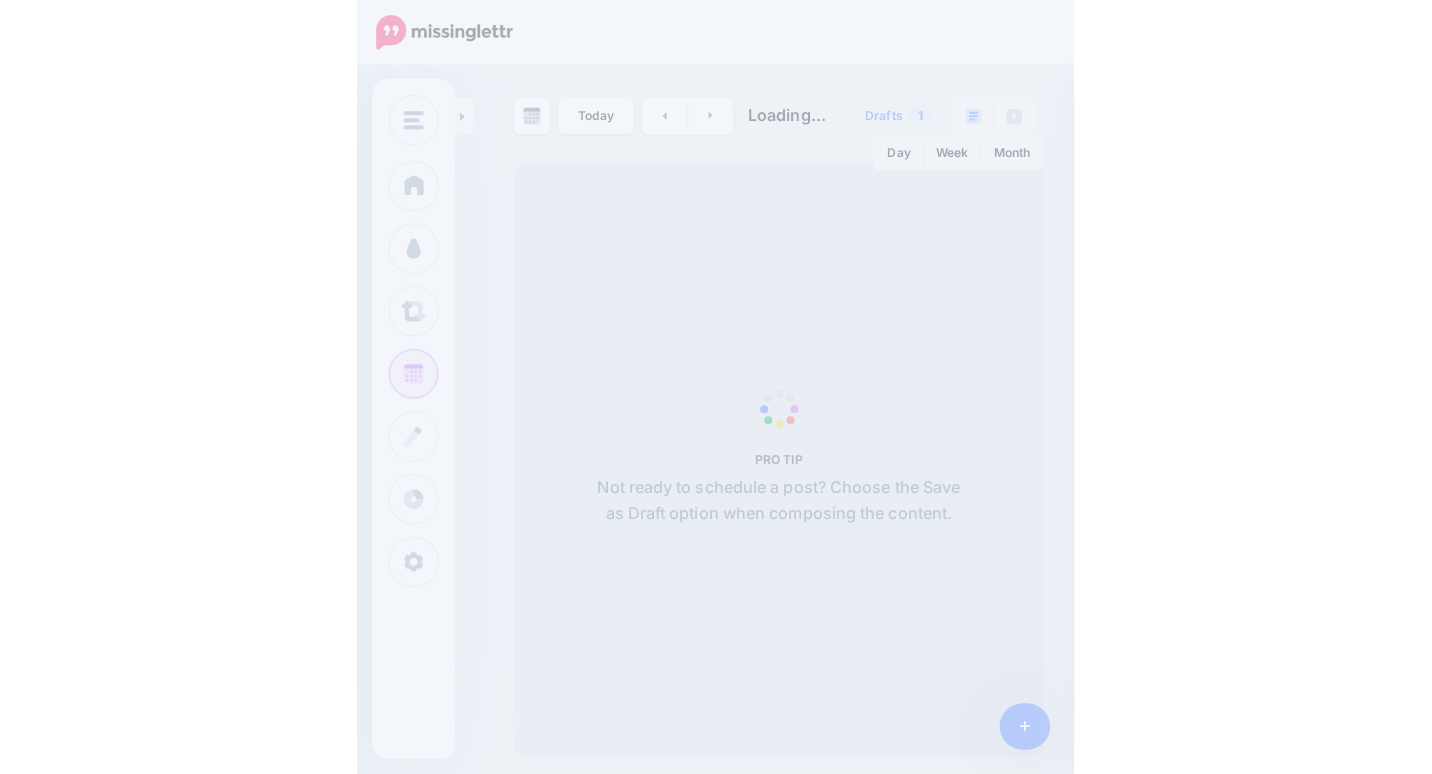 scroll, scrollTop: 0, scrollLeft: 0, axis: both 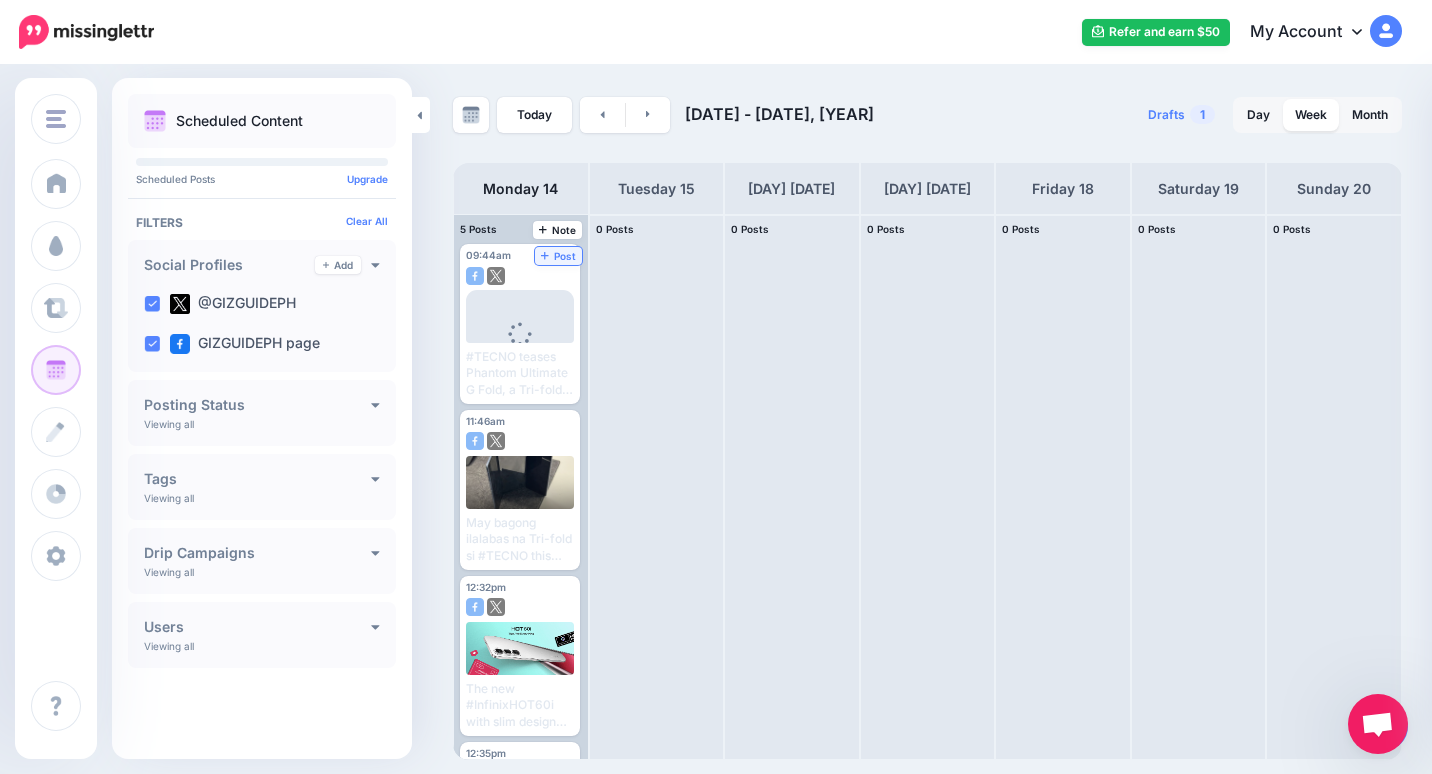 click on "Post" at bounding box center (558, 256) 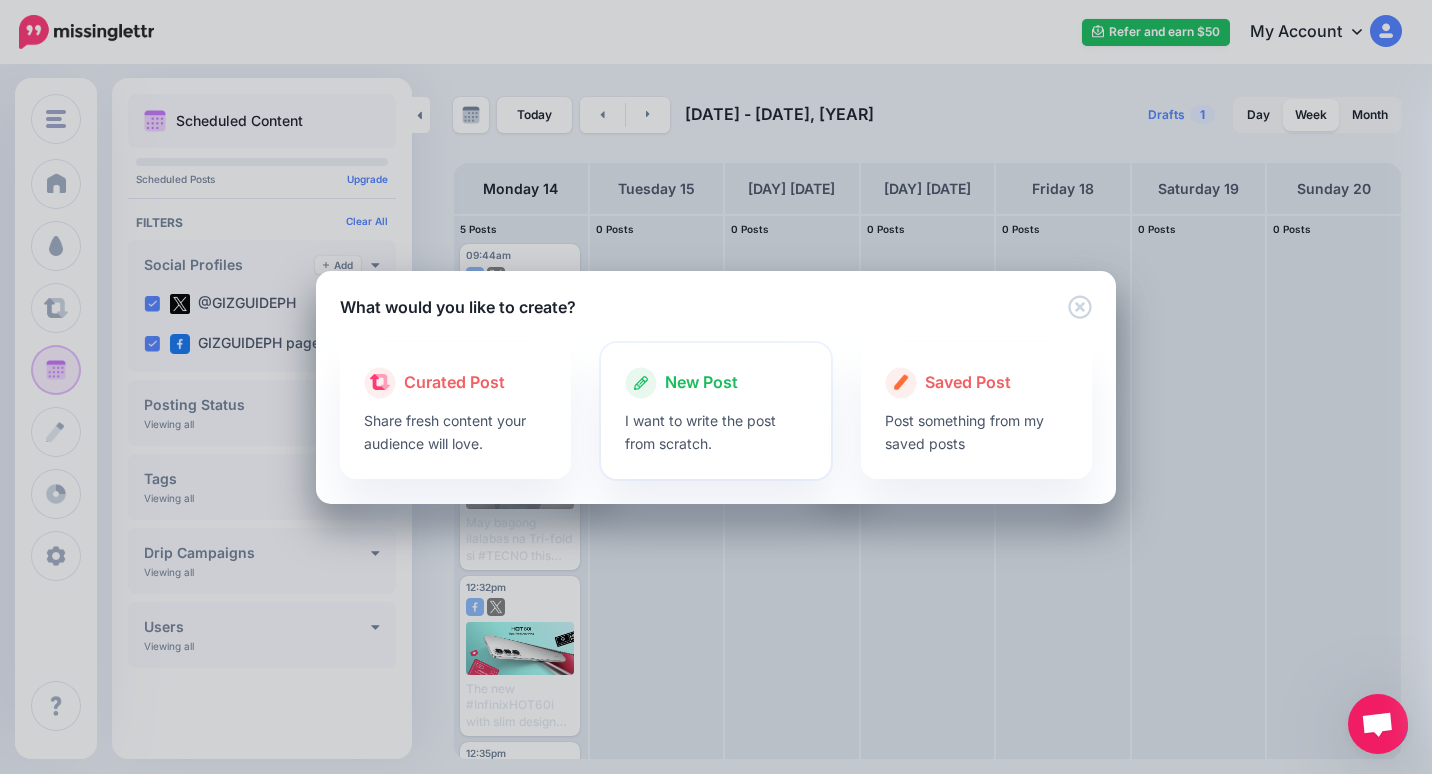 click on "I want to write the post from scratch." at bounding box center [716, 432] 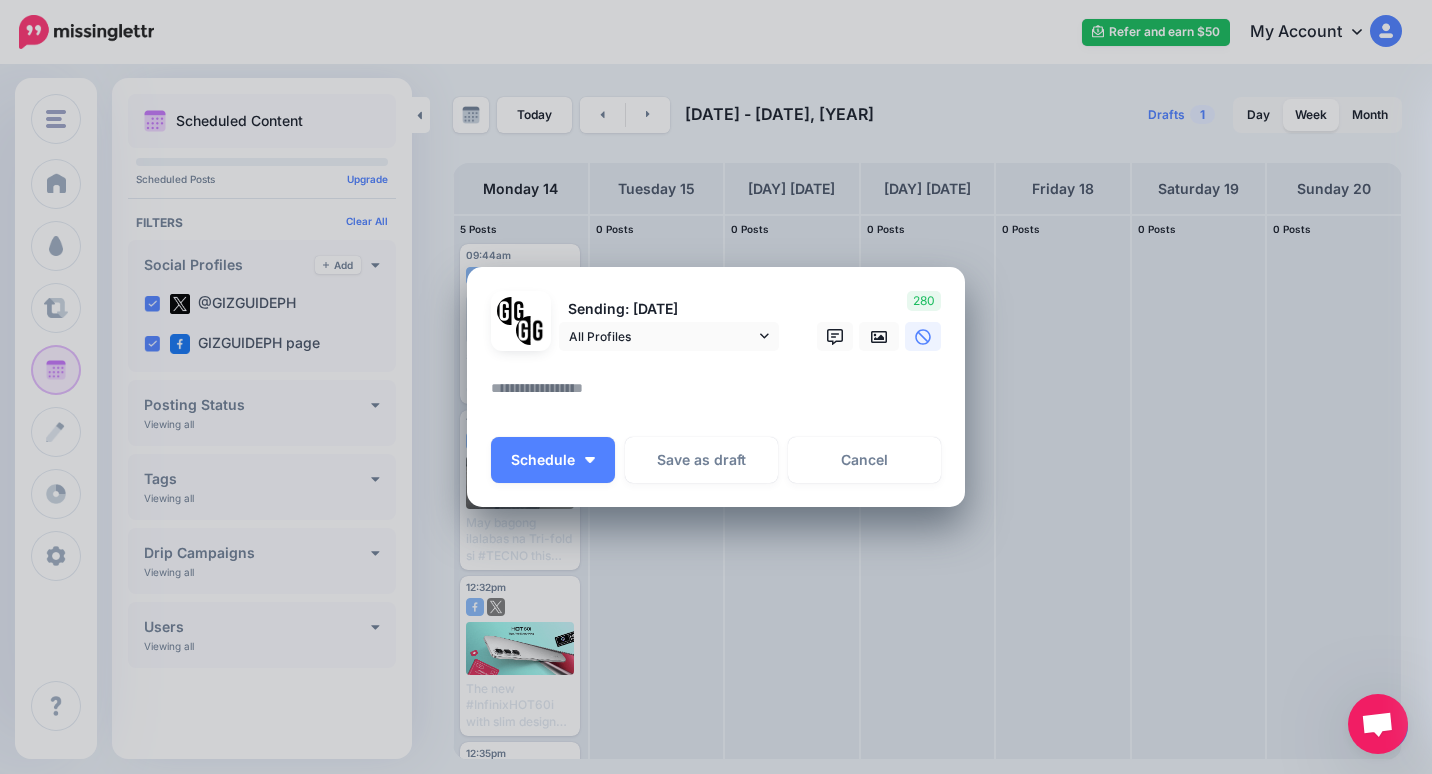 click at bounding box center [721, 395] 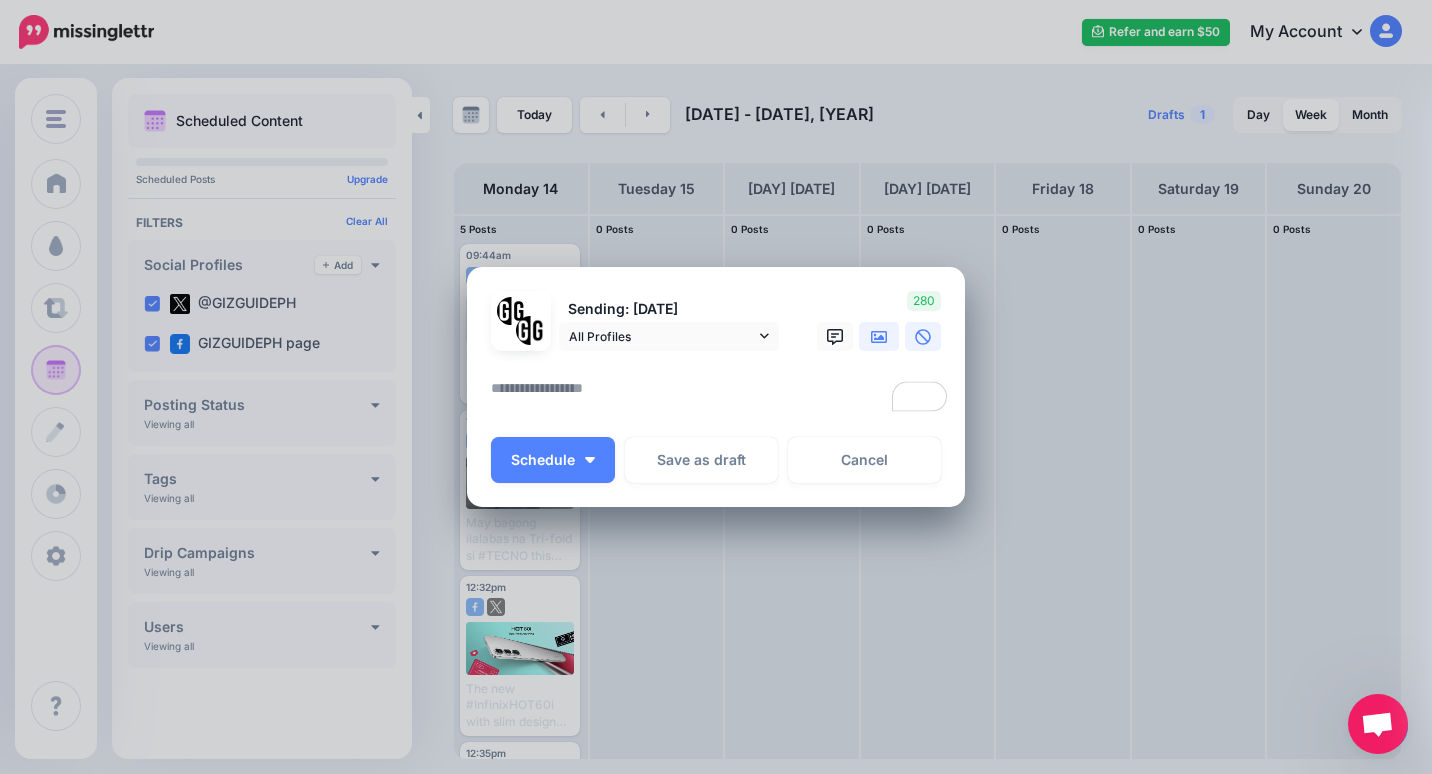 click at bounding box center [879, 336] 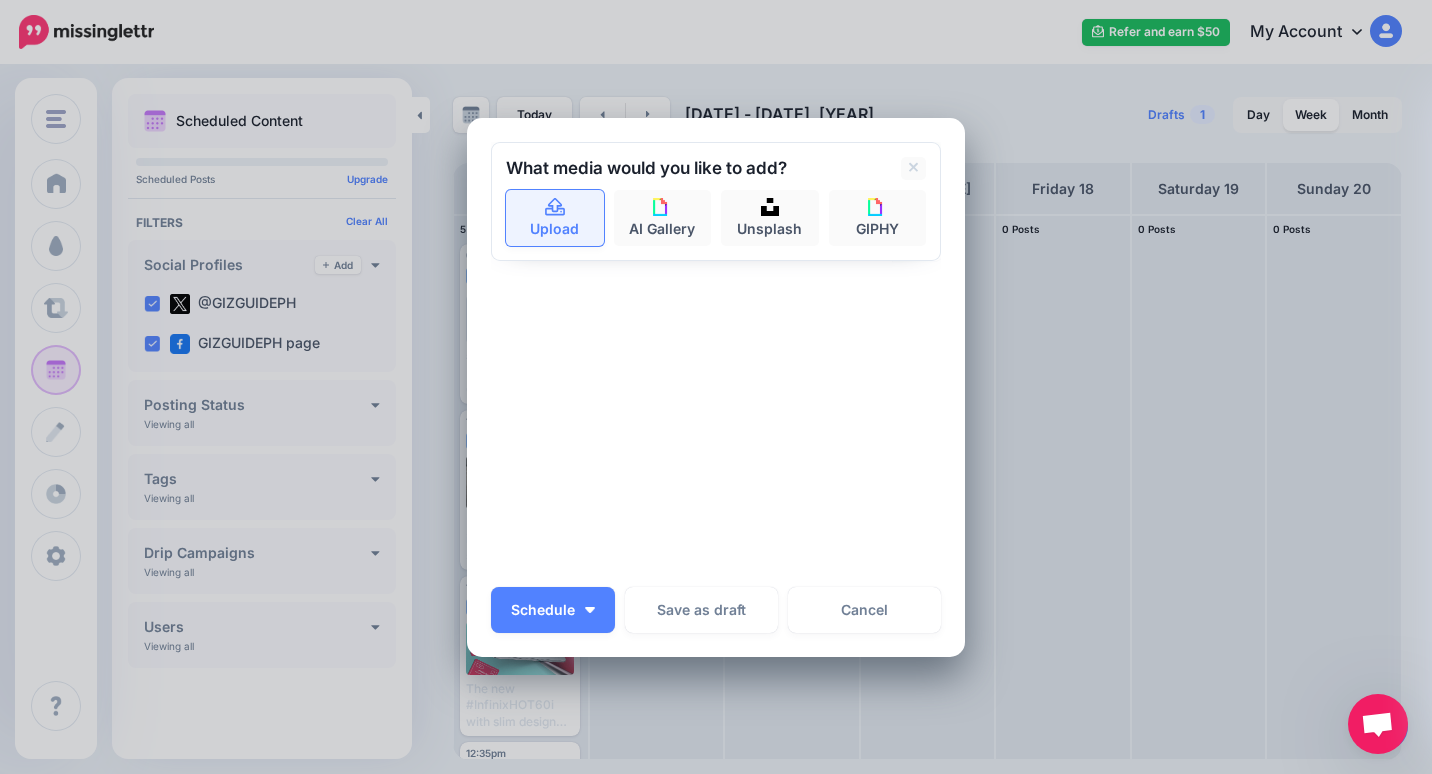 click on "Upload" at bounding box center (555, 218) 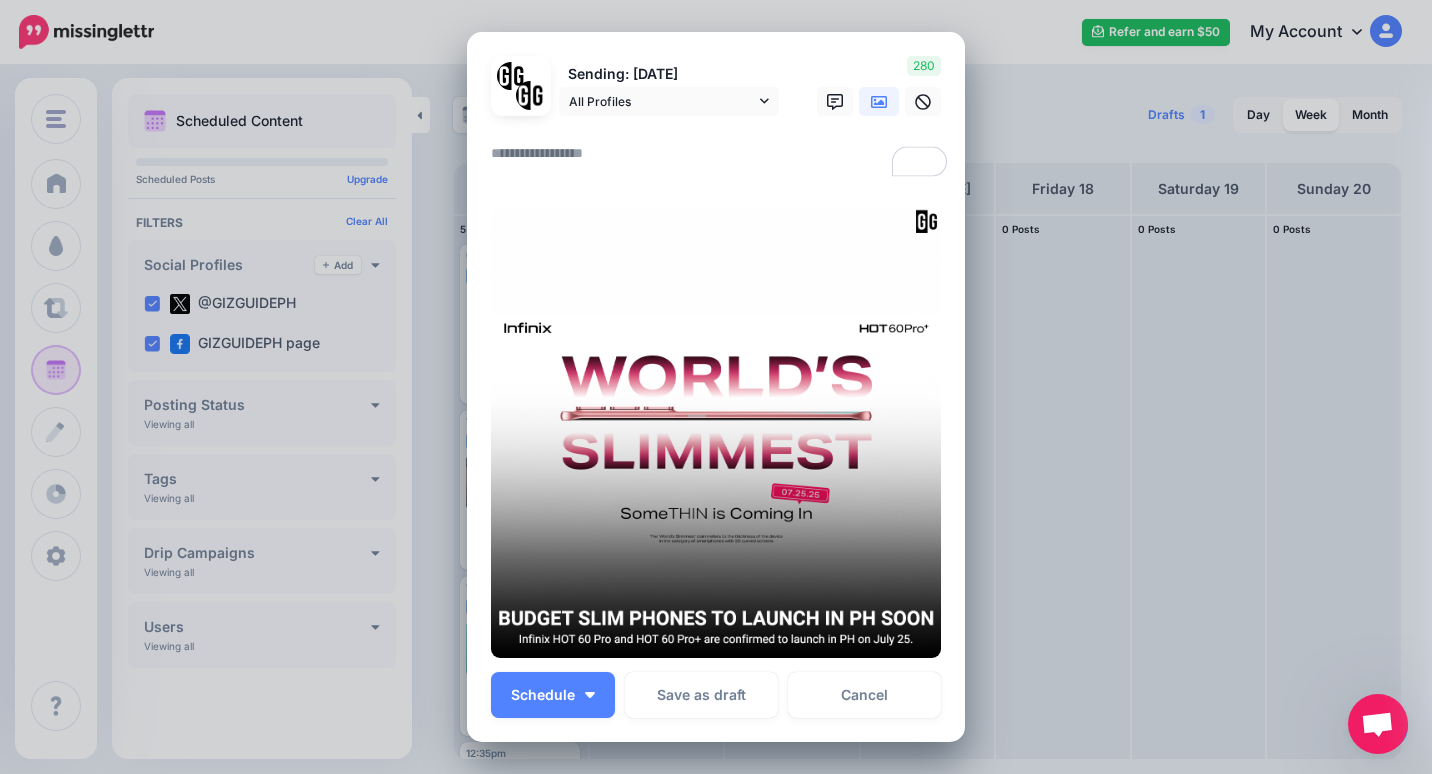 click at bounding box center (721, 160) 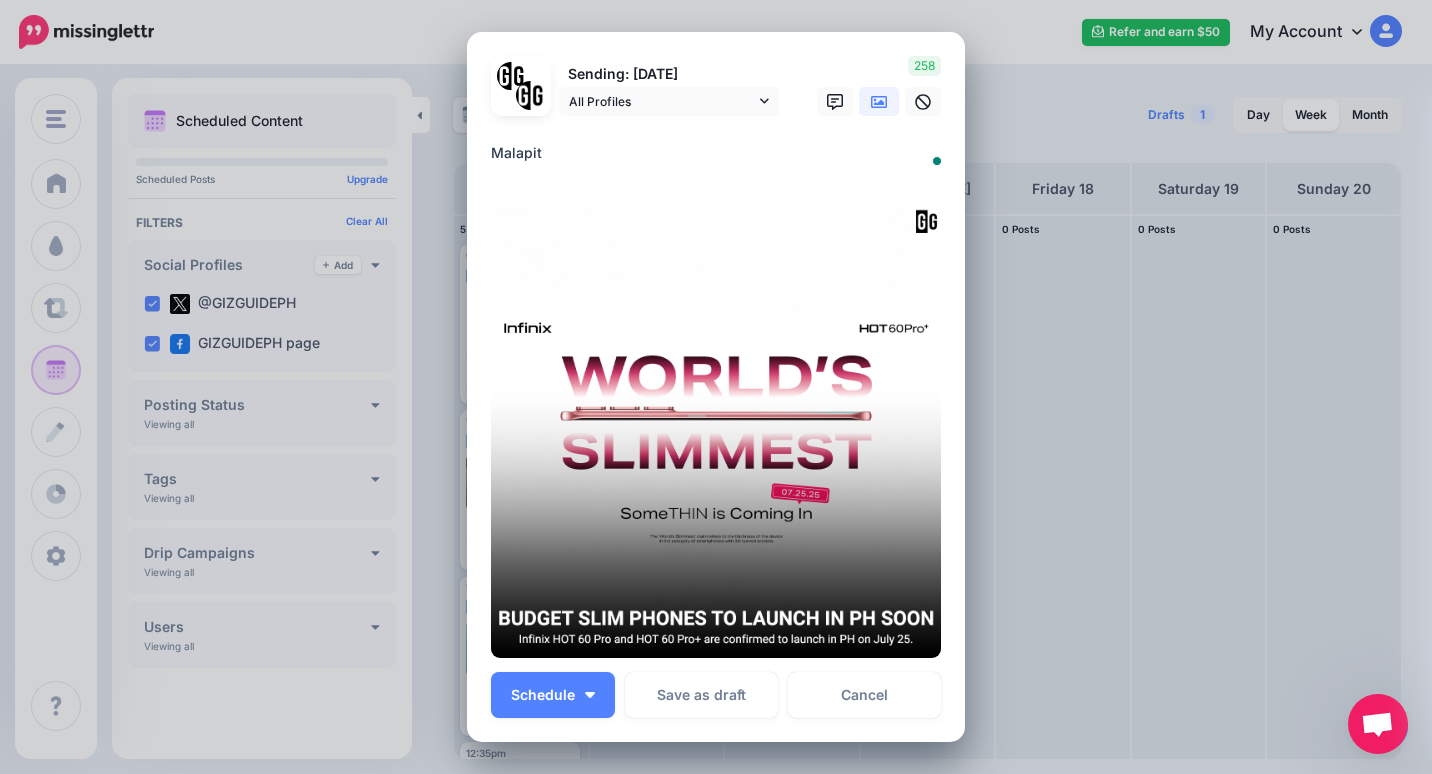 type on "*" 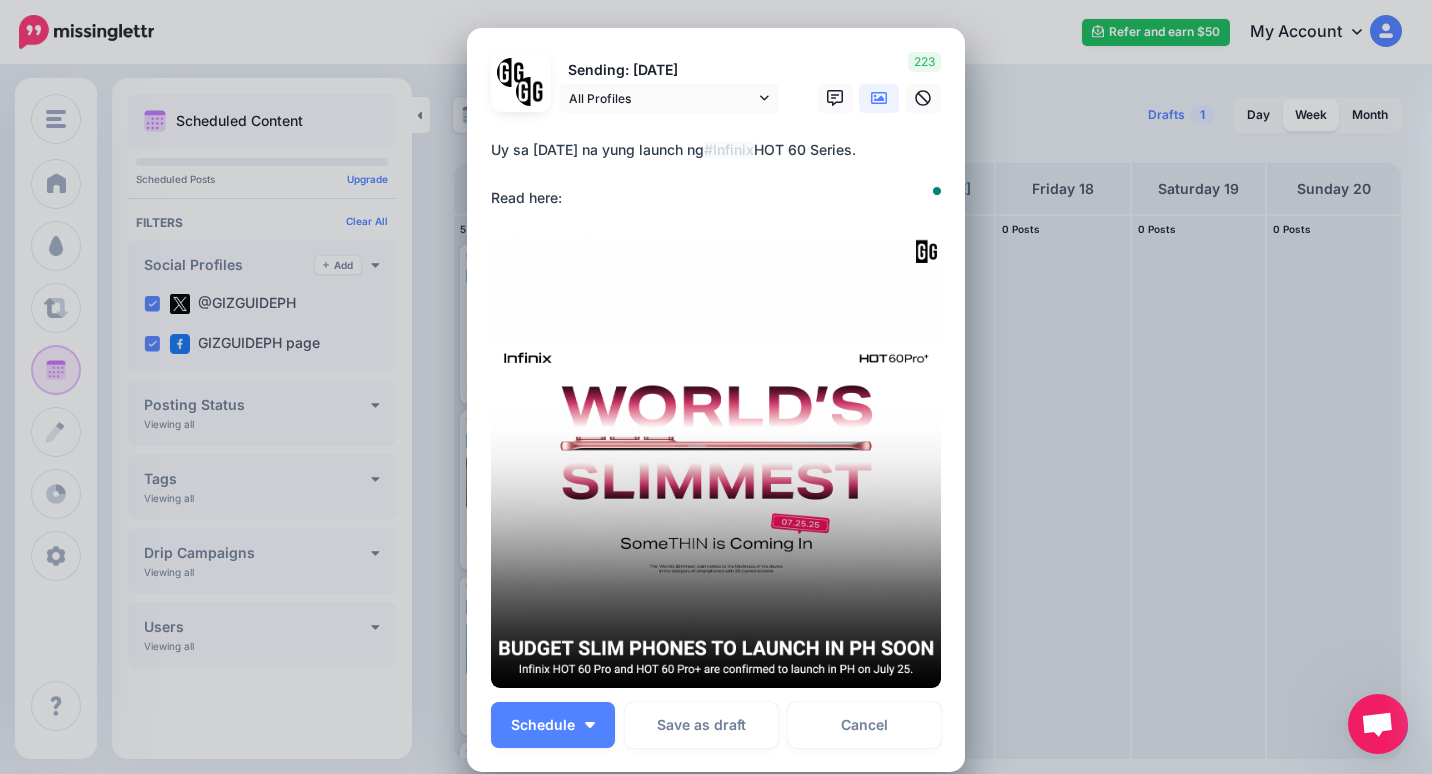 paste on "**********" 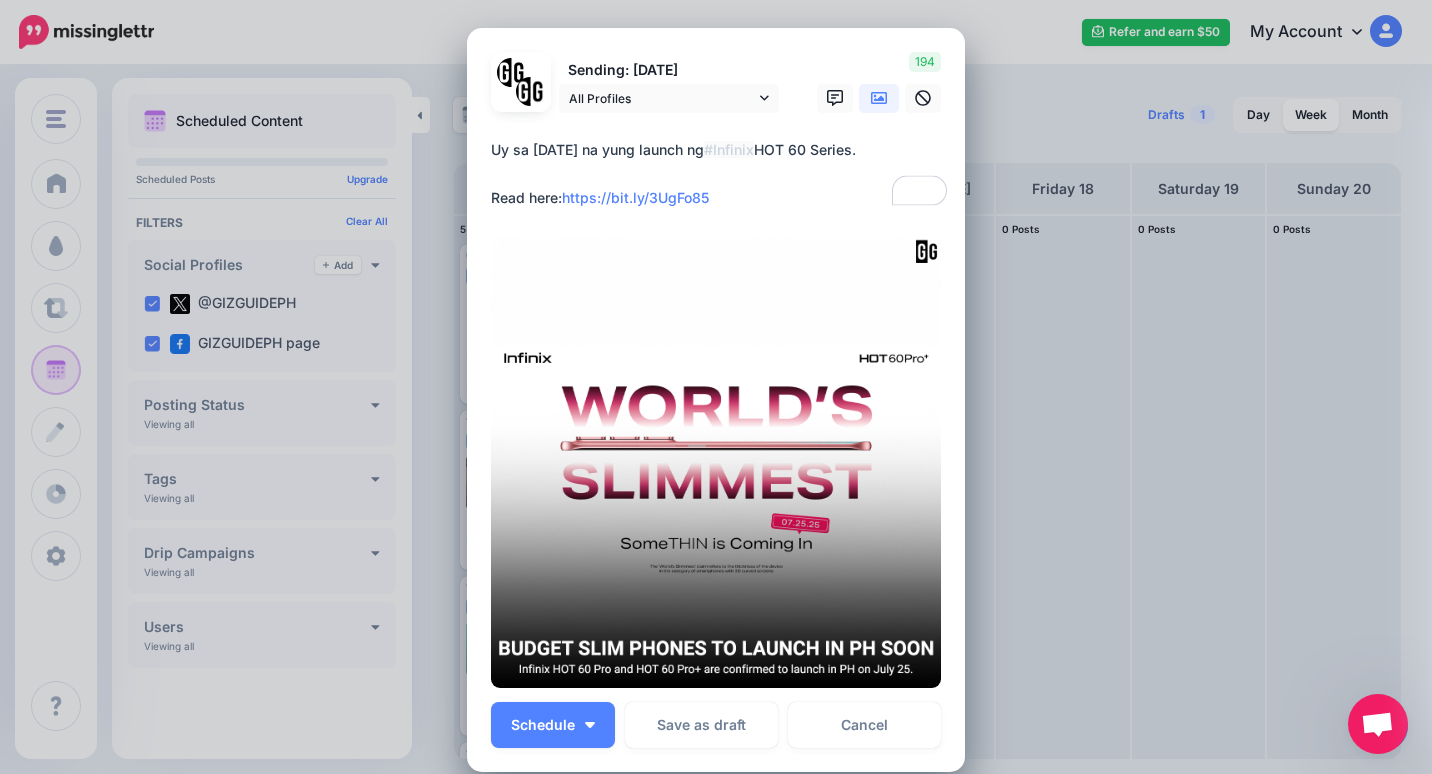 drag, startPoint x: 734, startPoint y: 196, endPoint x: 558, endPoint y: 216, distance: 177.13272 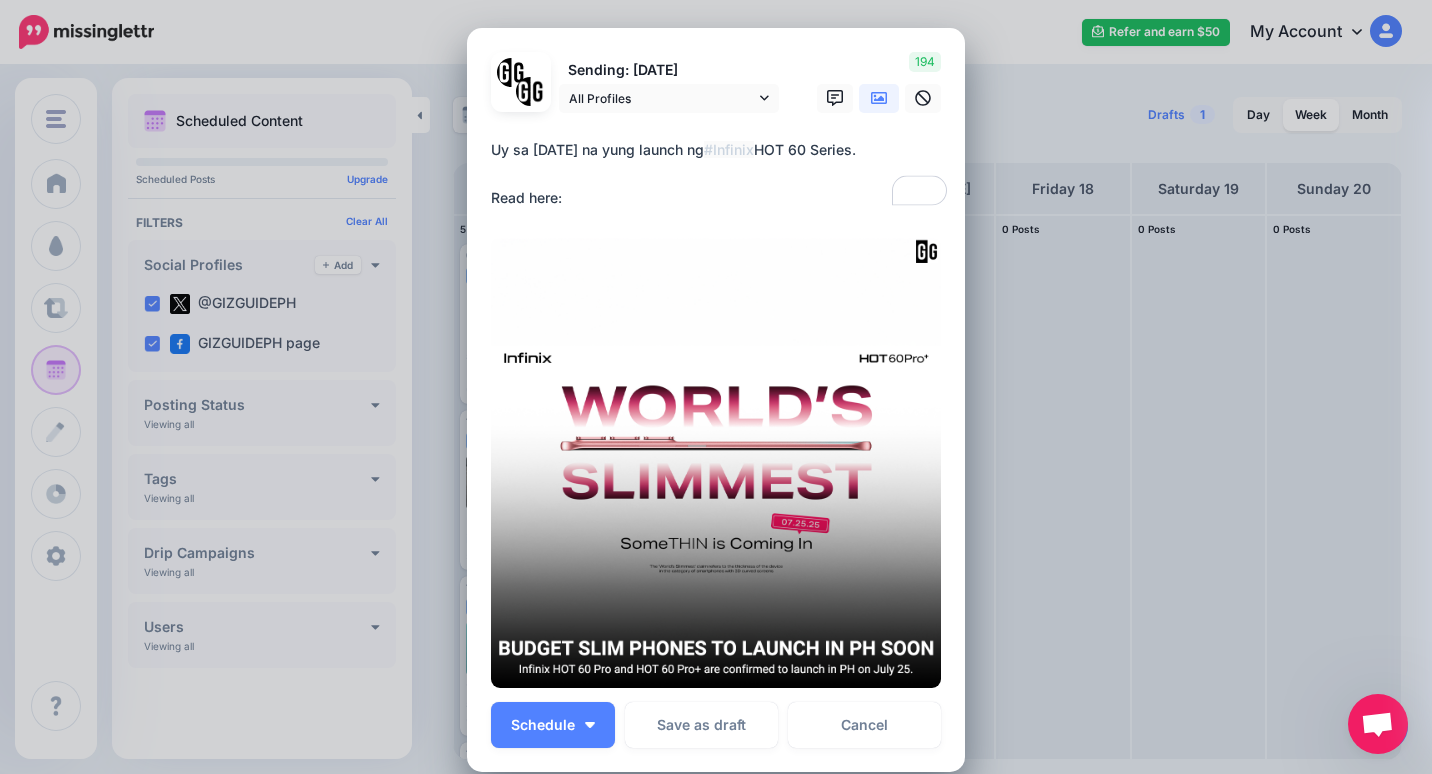 paste on "**********" 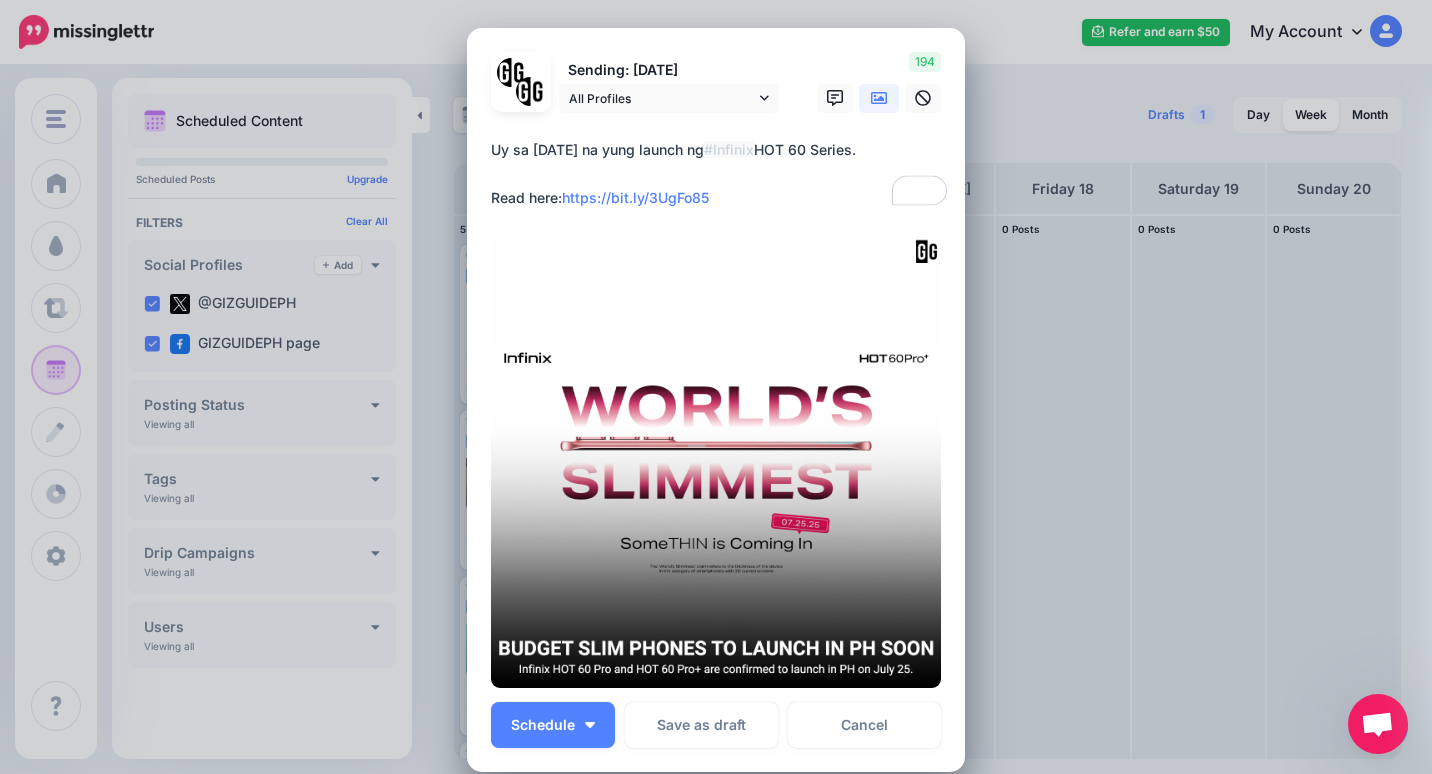click on "**********" at bounding box center [721, 174] 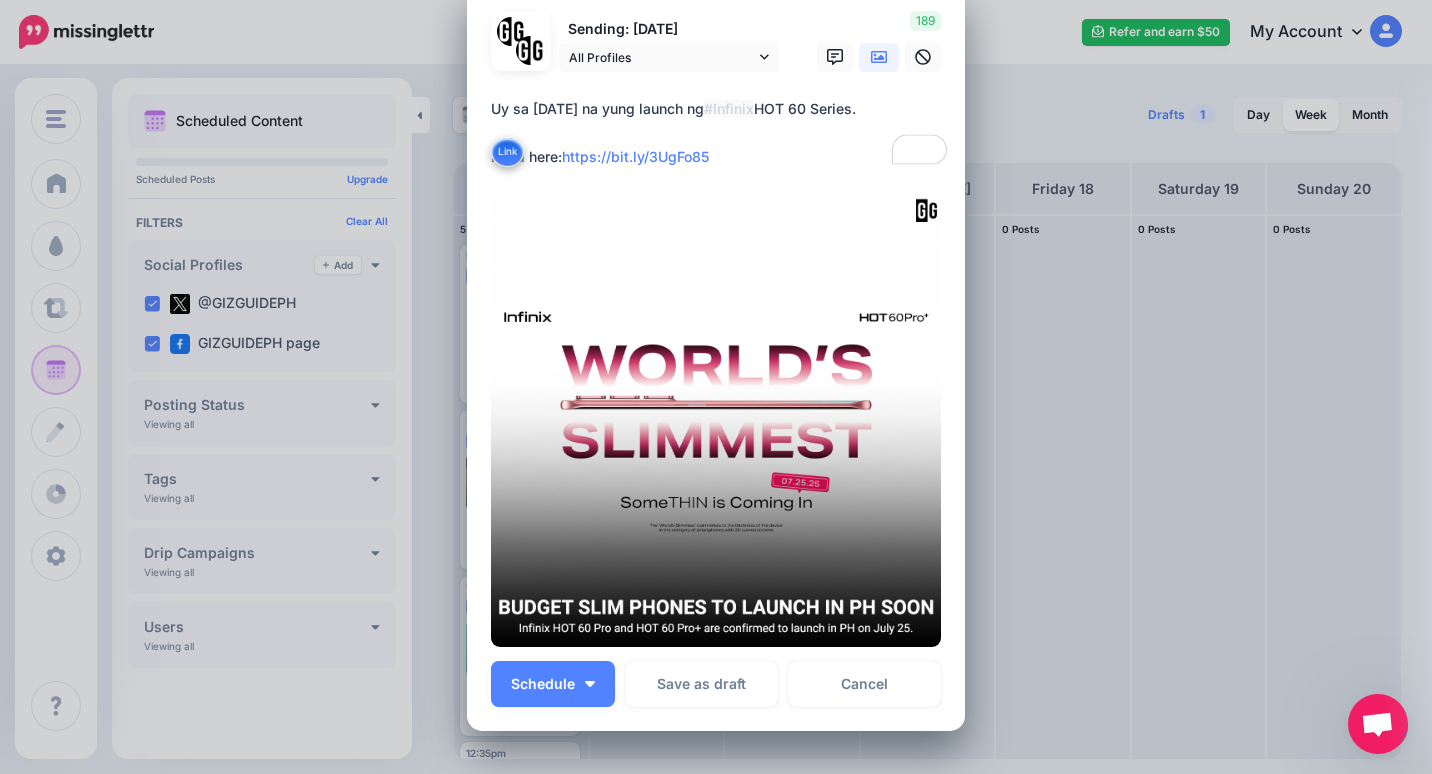 scroll, scrollTop: 35, scrollLeft: 0, axis: vertical 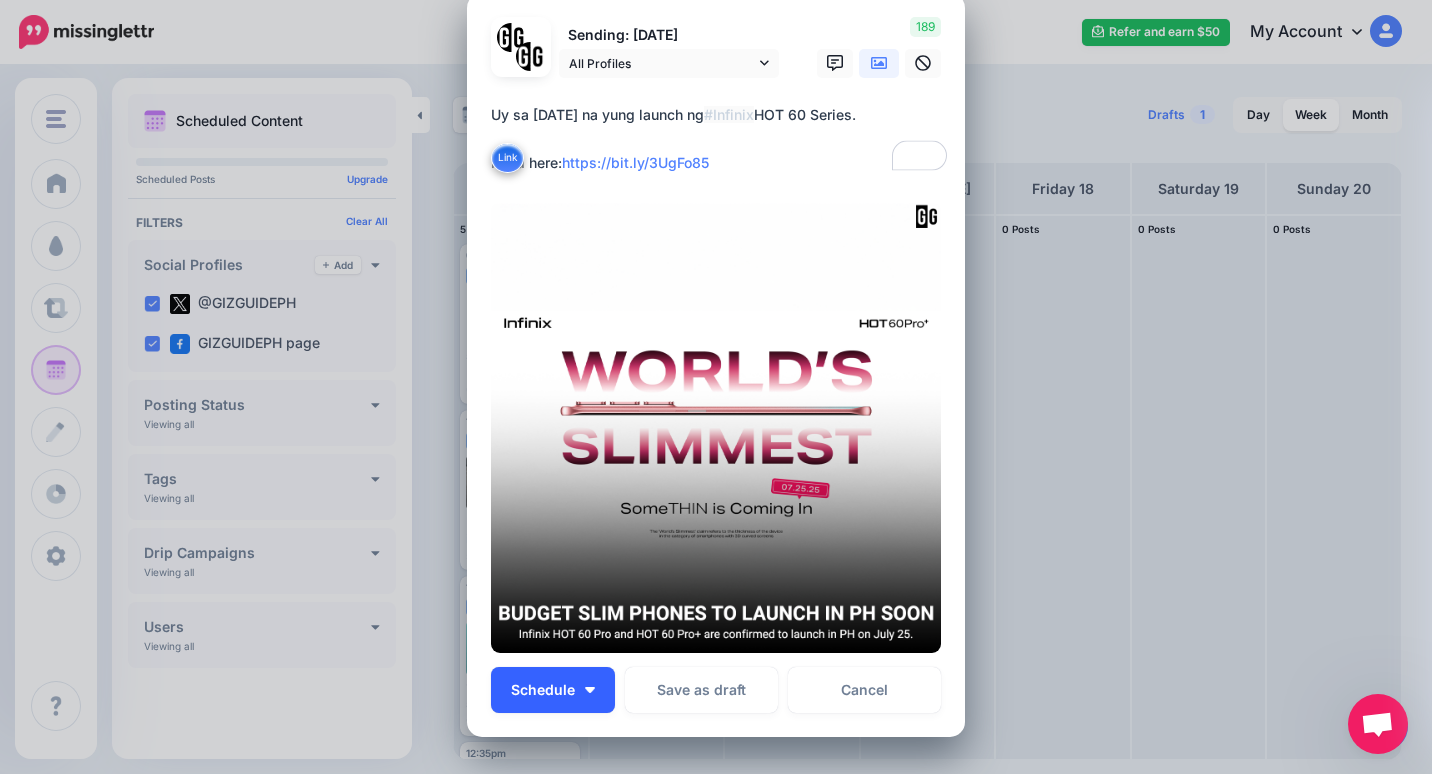type on "**********" 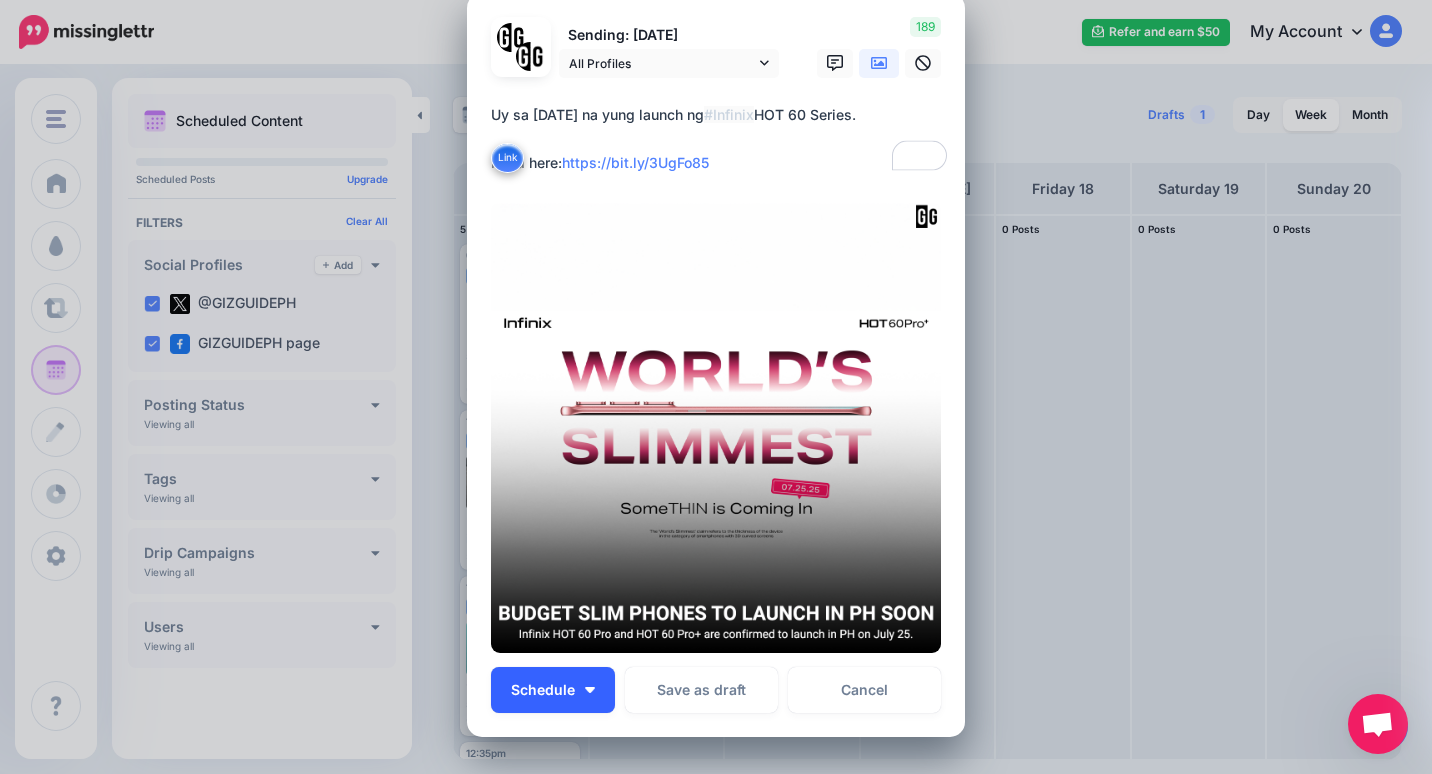 click on "Schedule" at bounding box center [543, 690] 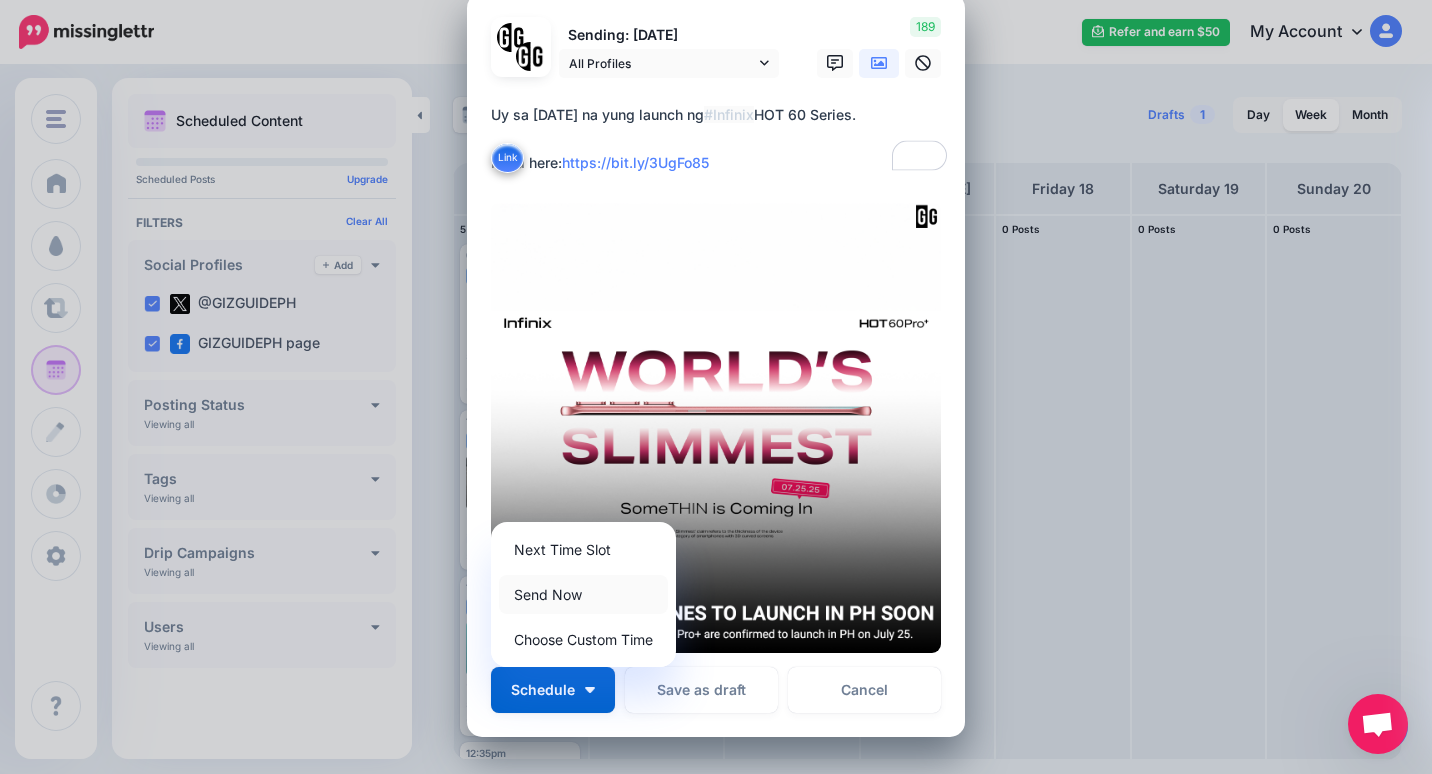 click on "Send Now" at bounding box center [583, 594] 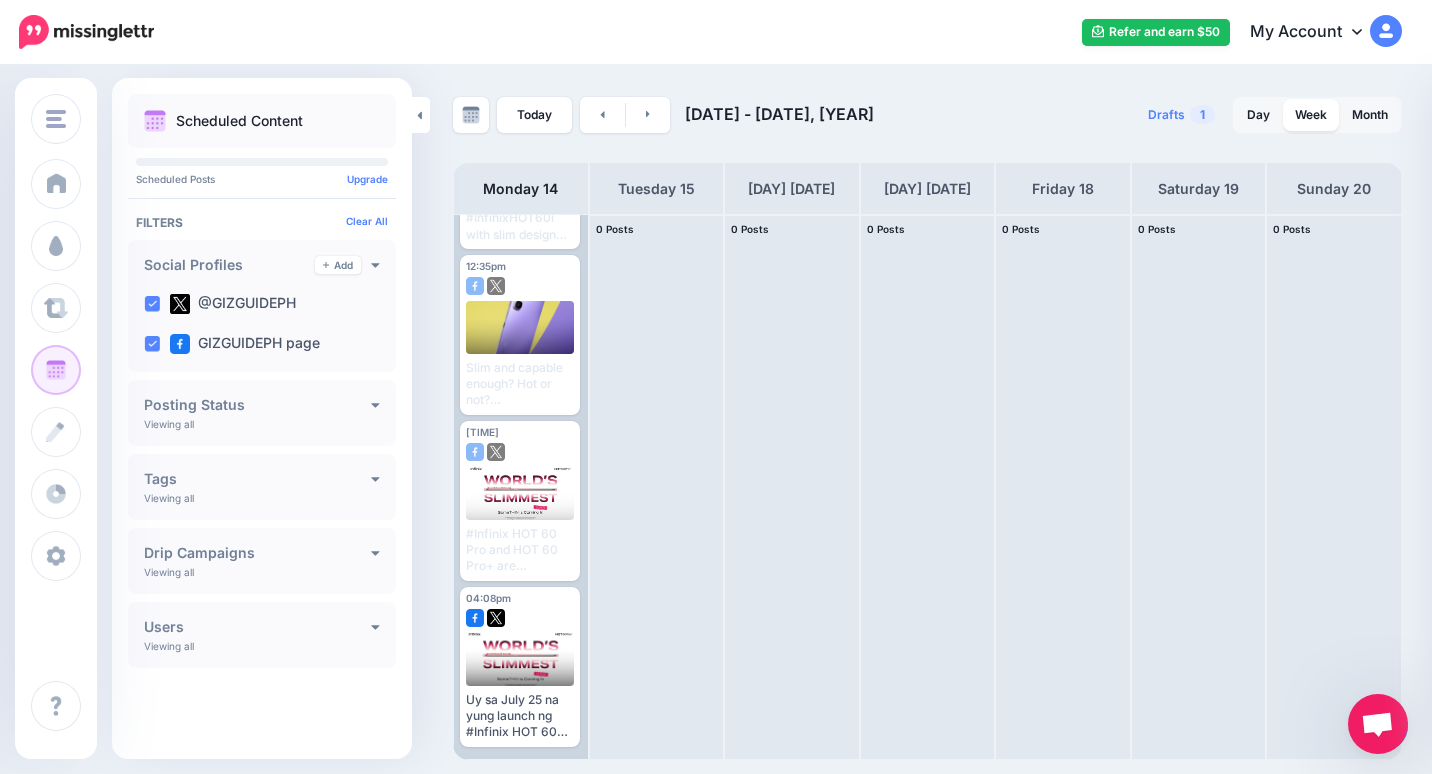scroll, scrollTop: 0, scrollLeft: 0, axis: both 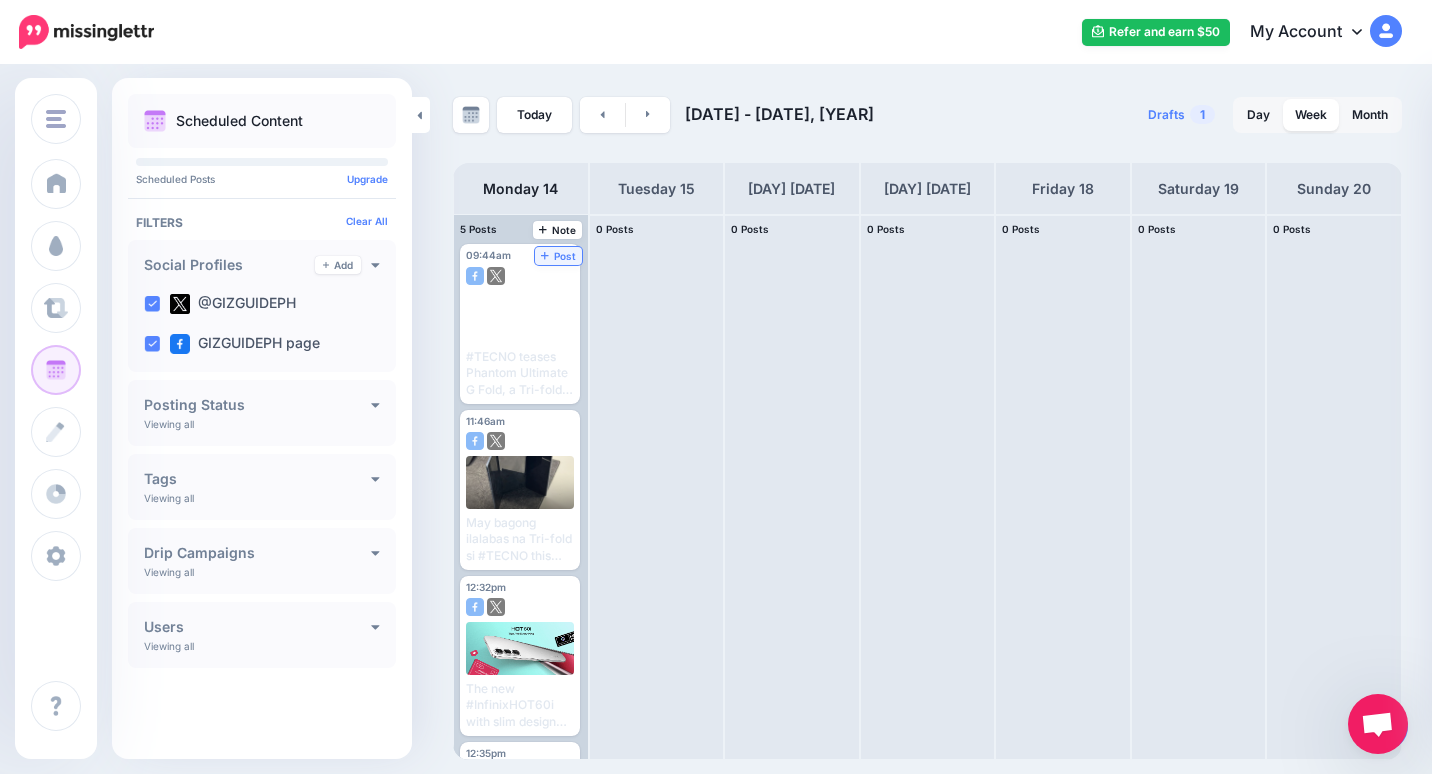 click on "Post" at bounding box center [558, 256] 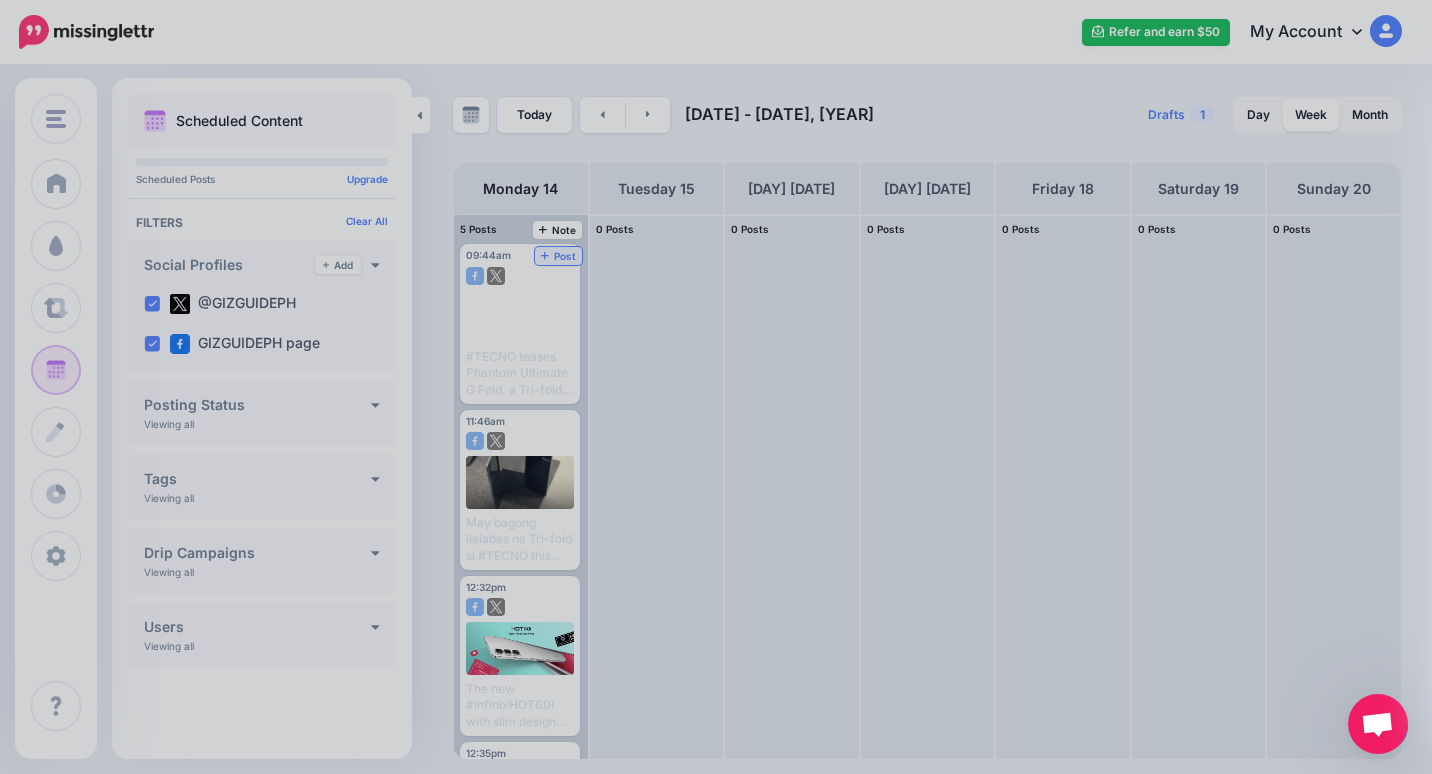 scroll, scrollTop: 0, scrollLeft: 0, axis: both 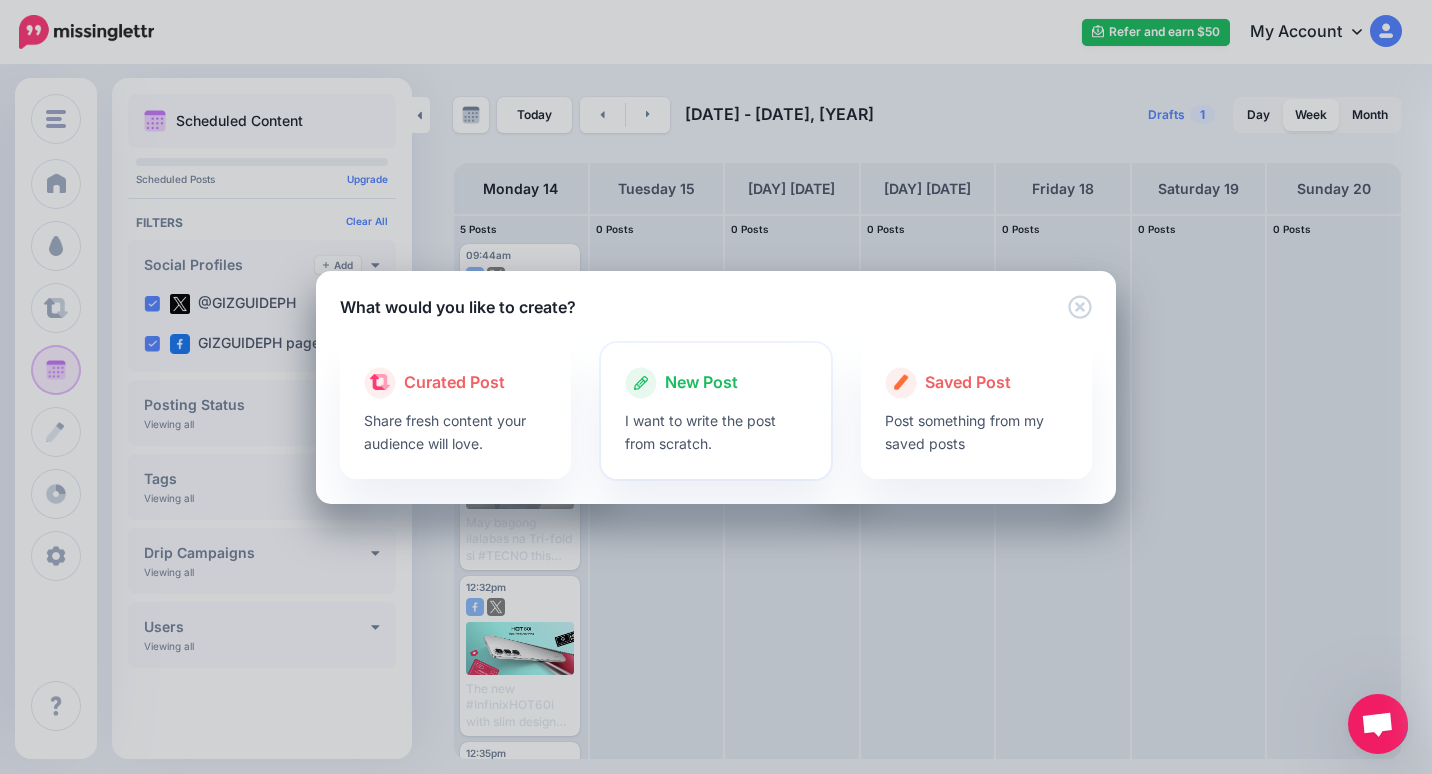click on "New Post" at bounding box center [701, 383] 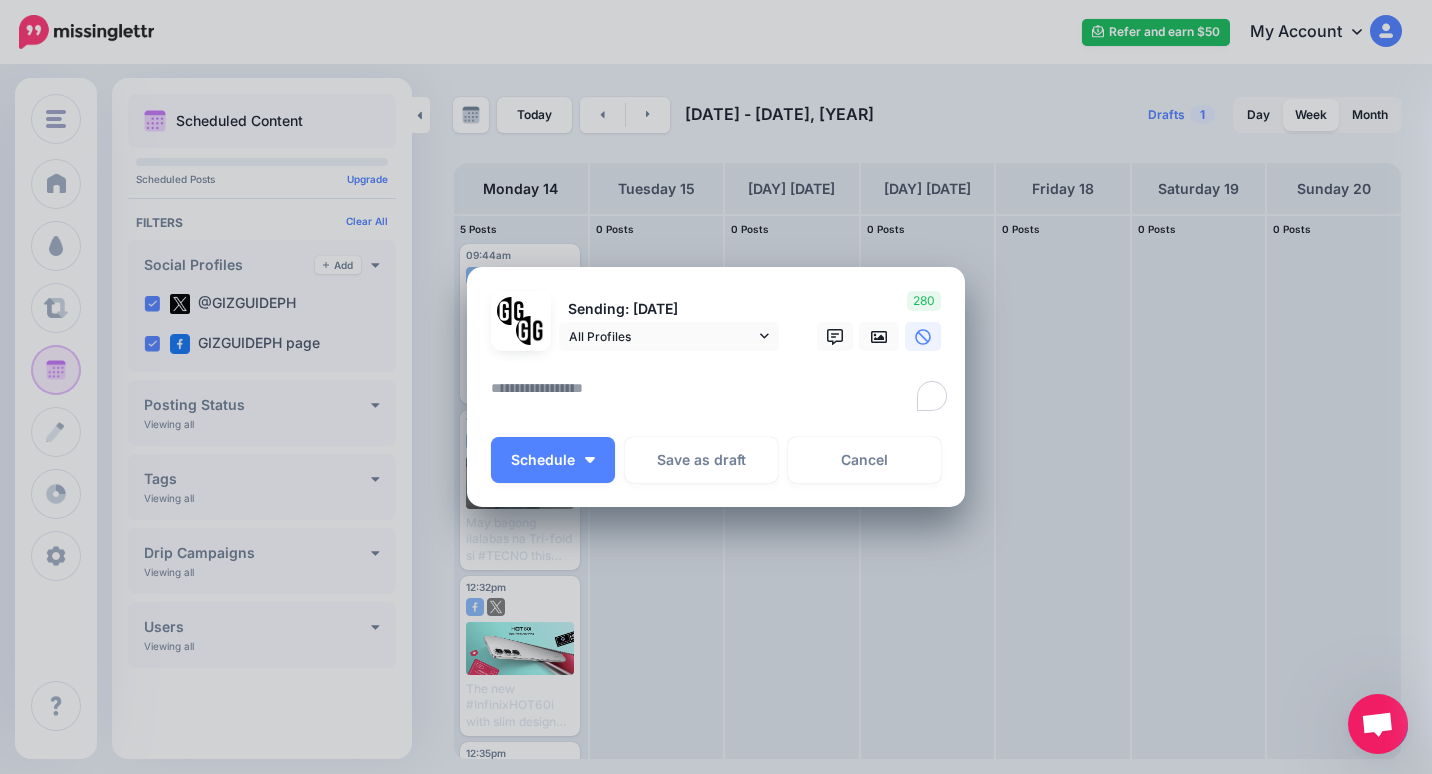 click at bounding box center [721, 395] 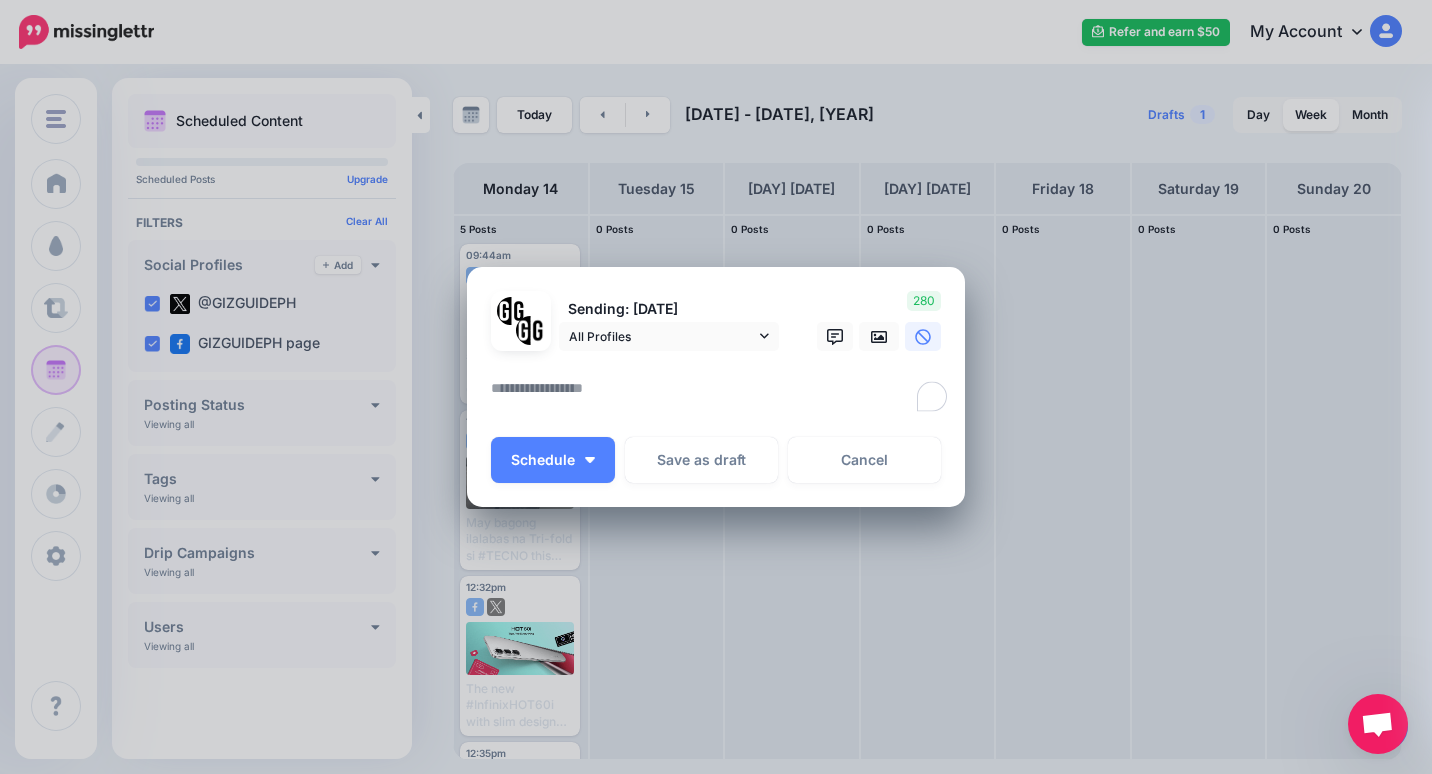 paste on "**********" 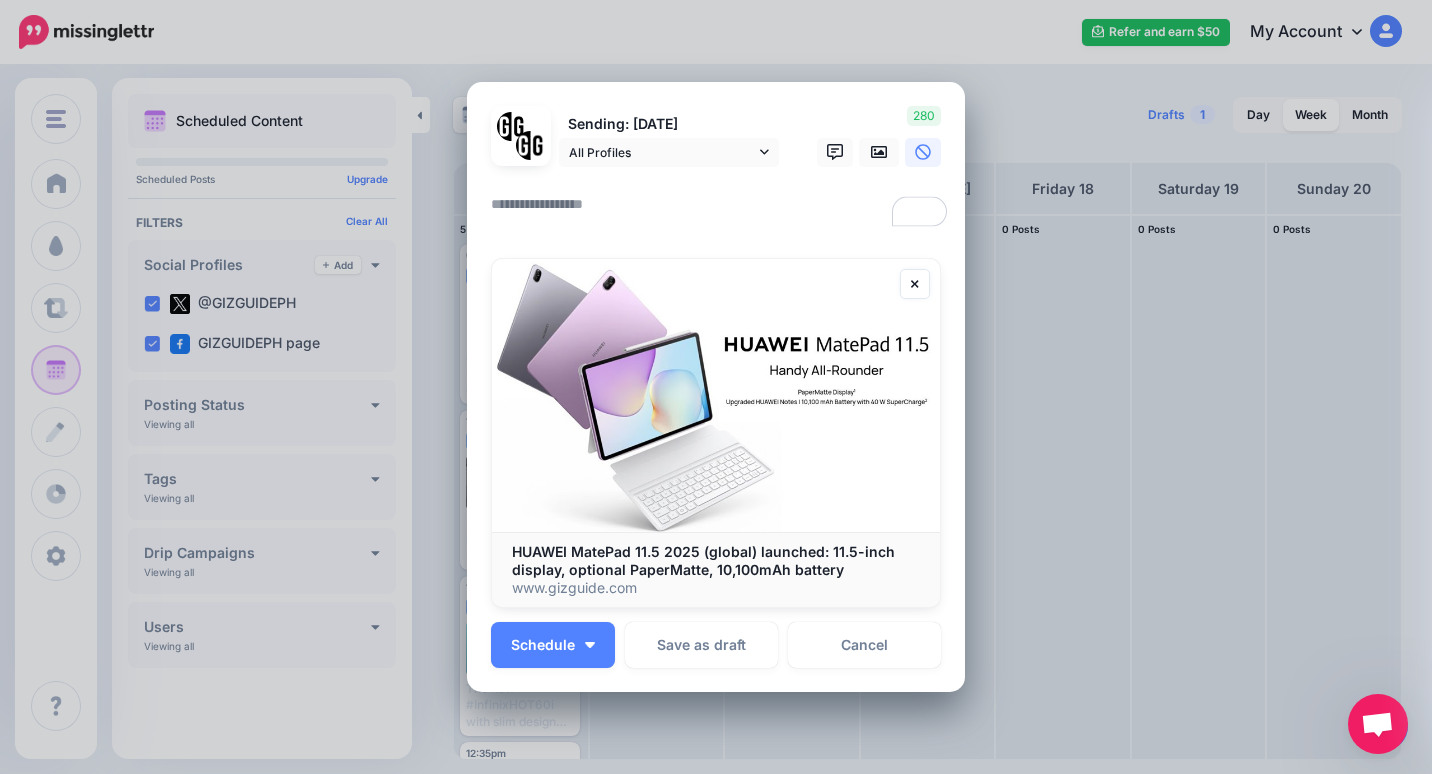click at bounding box center [721, 211] 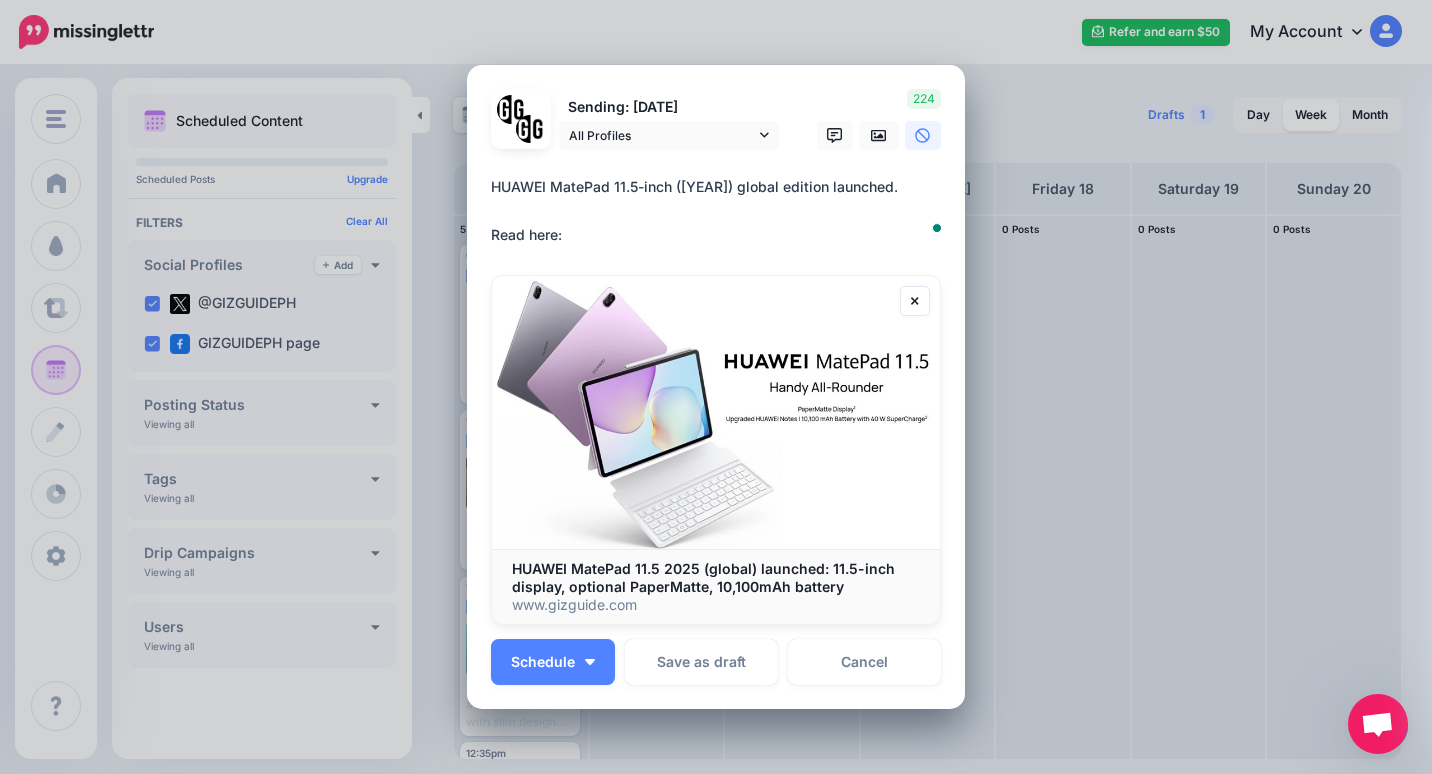 paste on "**********" 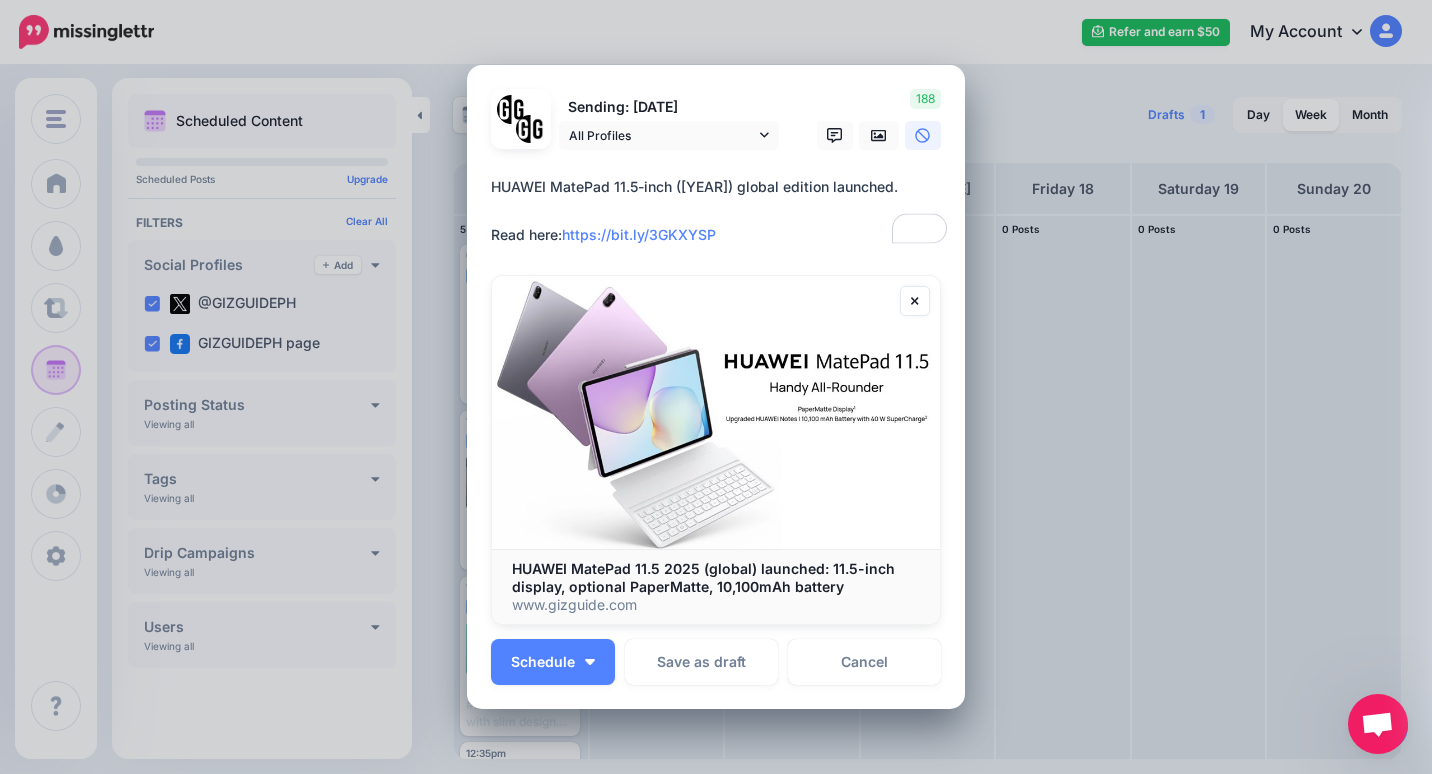 click on "**********" at bounding box center (721, 211) 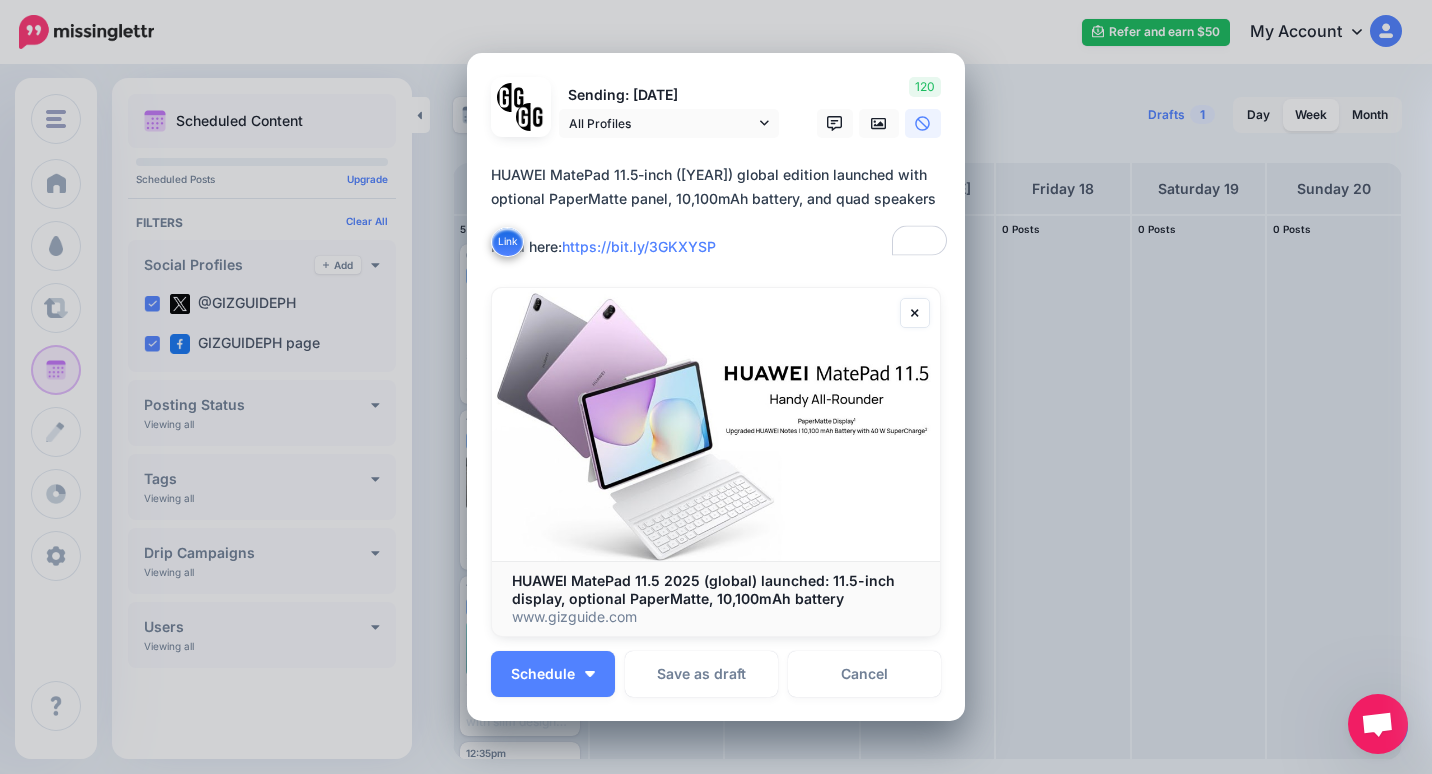 click on "**********" at bounding box center [721, 211] 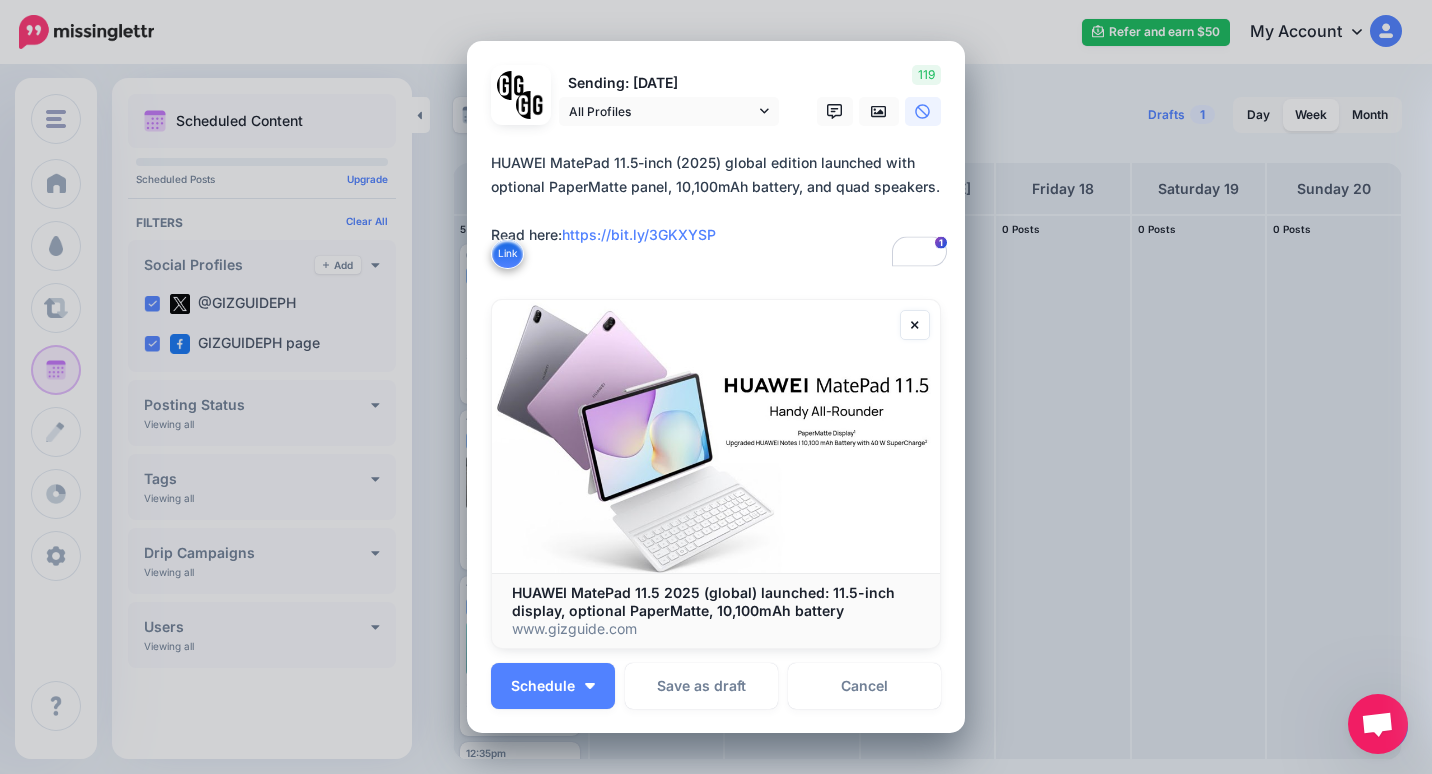 click on "Loading
Sending: [DATE]
All
Profiles" at bounding box center (716, 386) 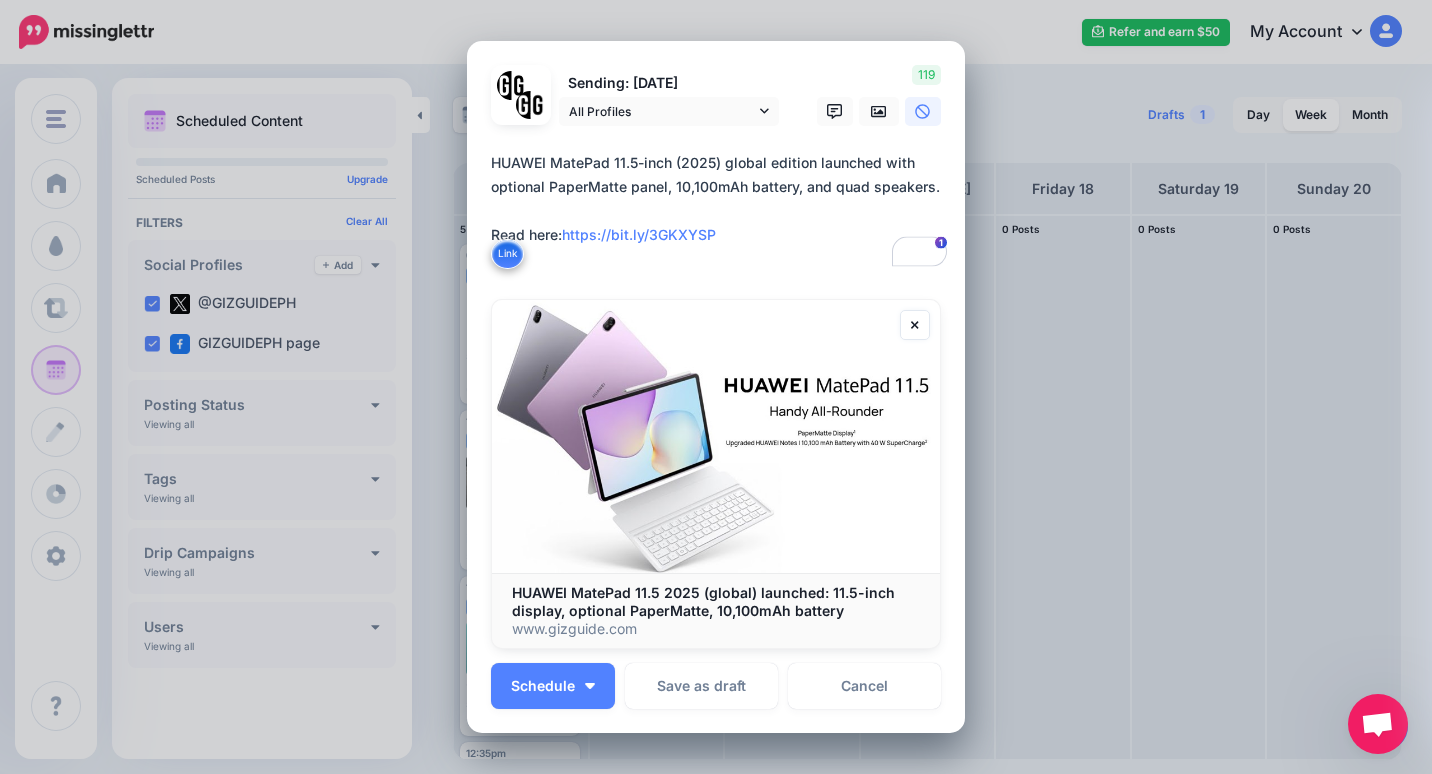 click on "**********" at bounding box center (721, 211) 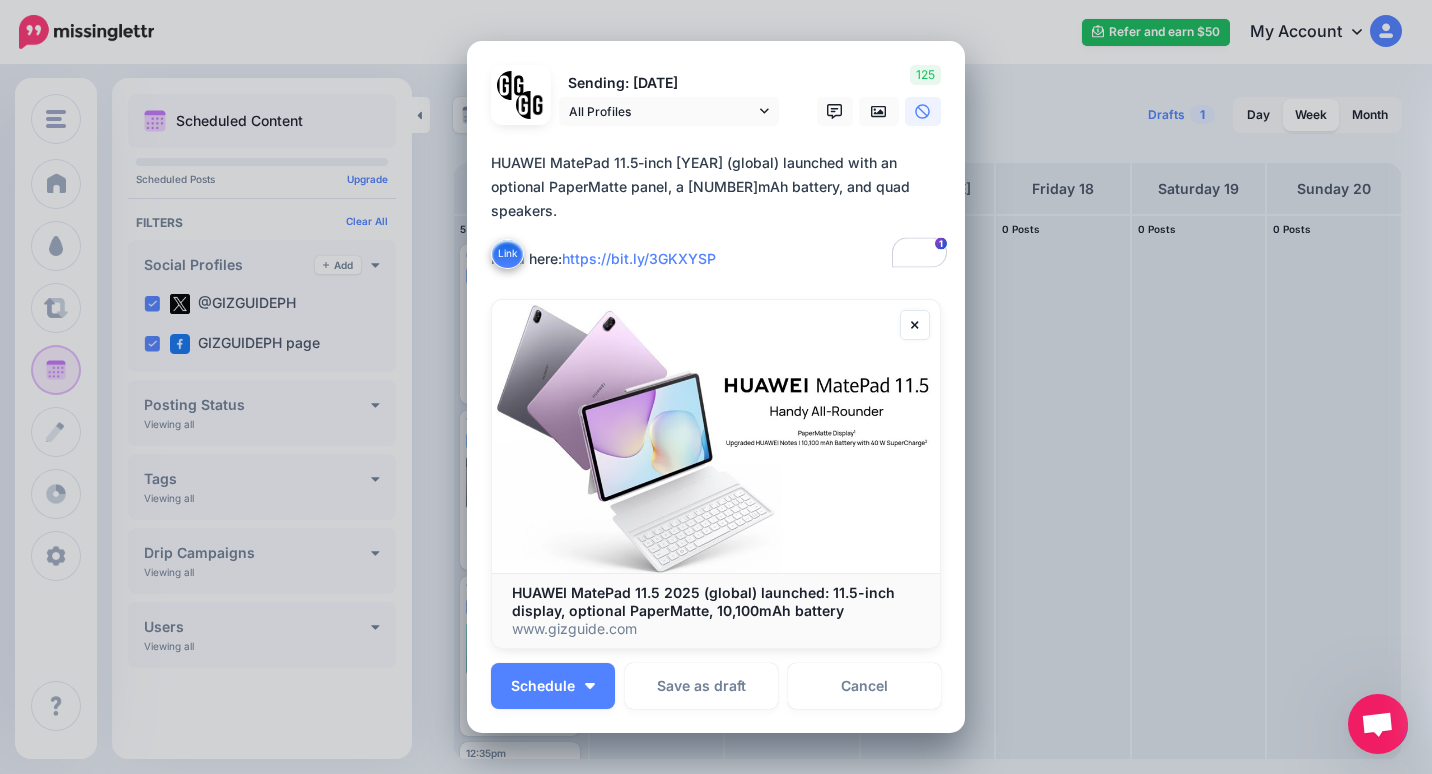 click on "**********" at bounding box center [721, 211] 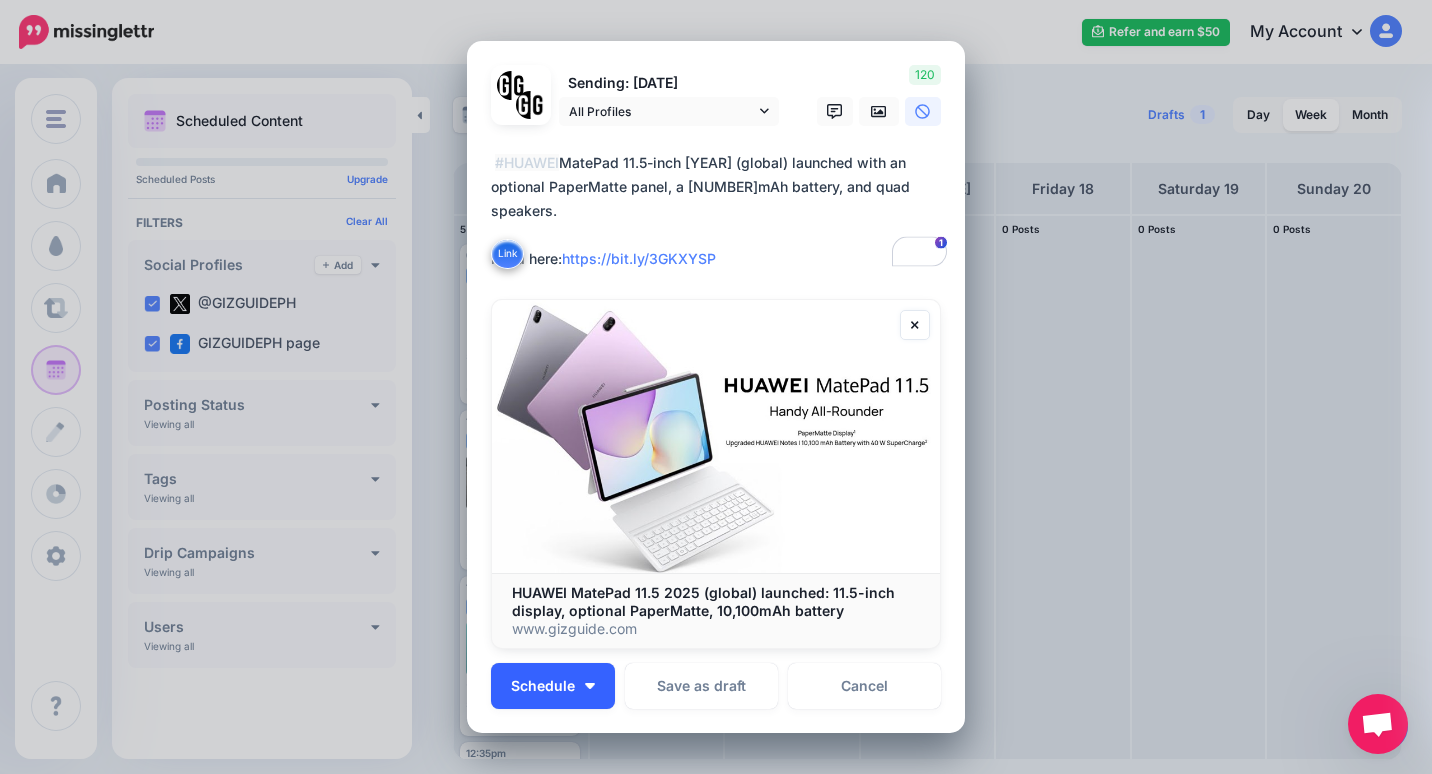 type on "**********" 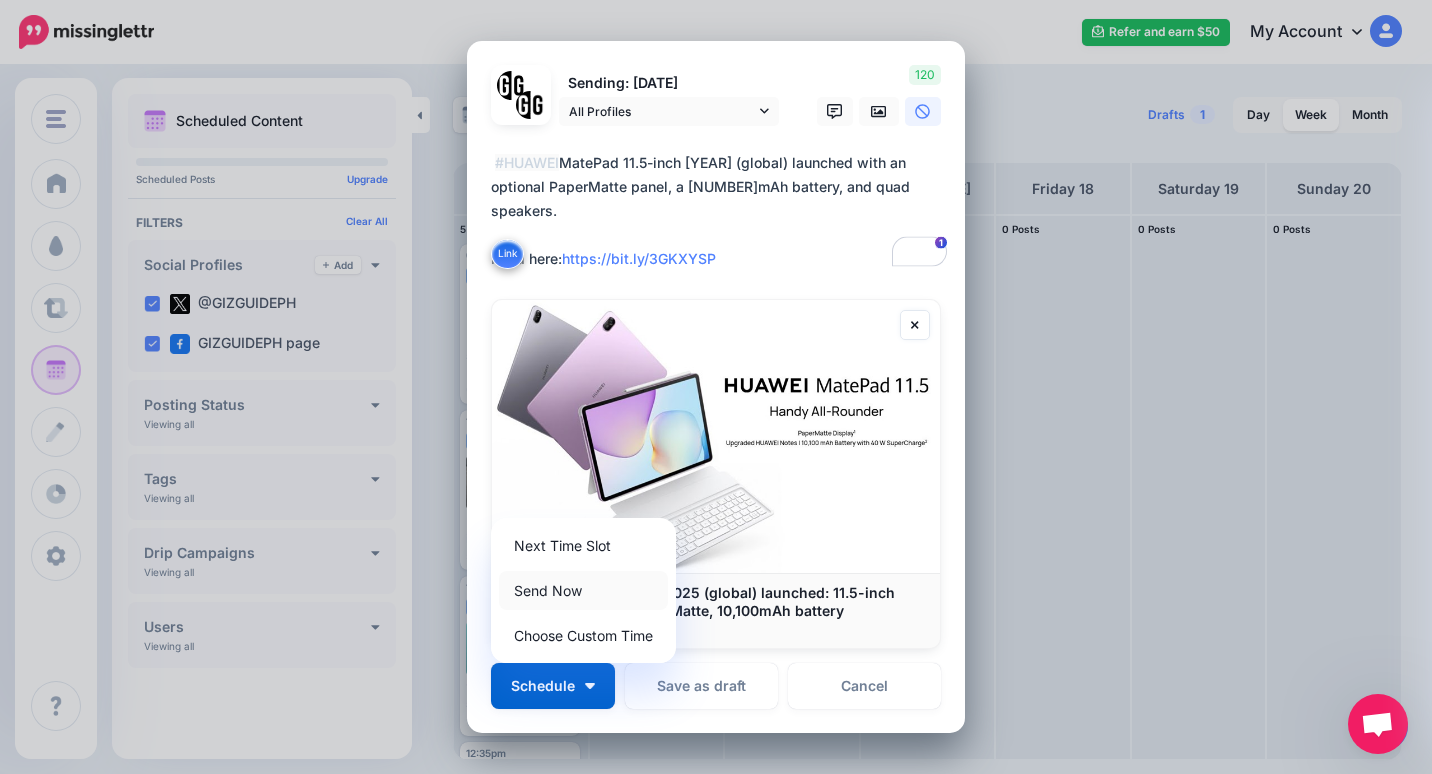 click on "Send Now" at bounding box center [583, 590] 